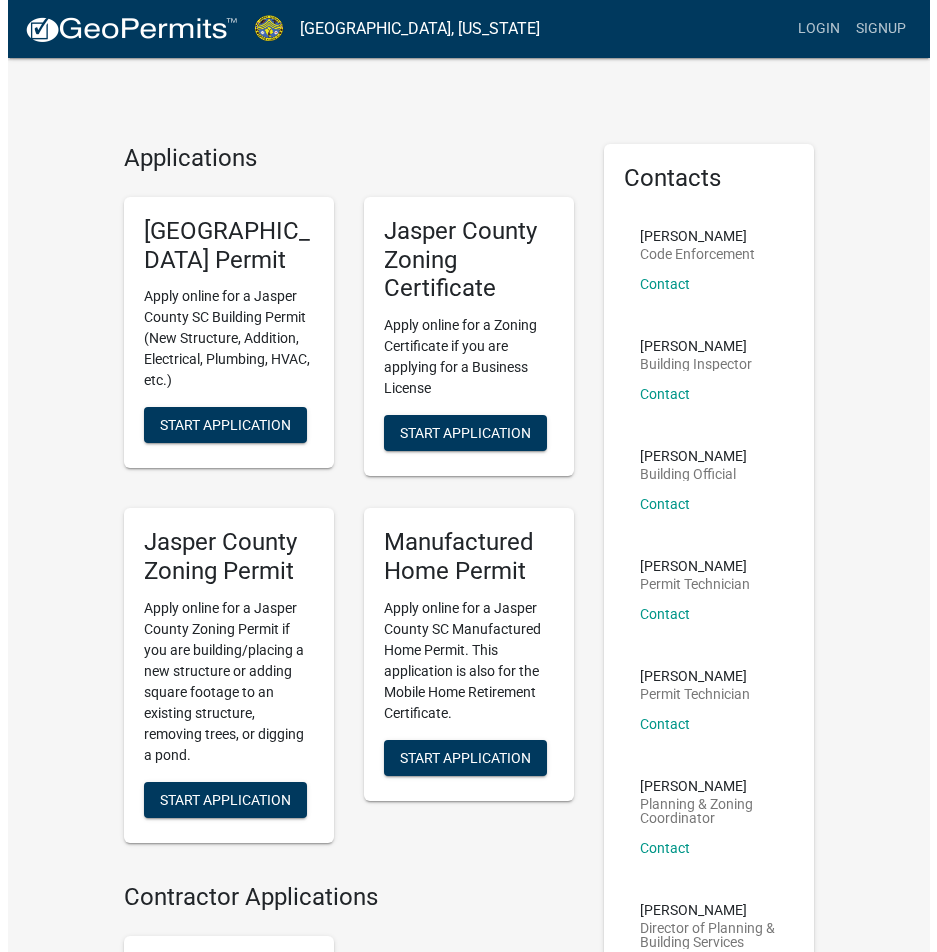 scroll, scrollTop: 0, scrollLeft: 0, axis: both 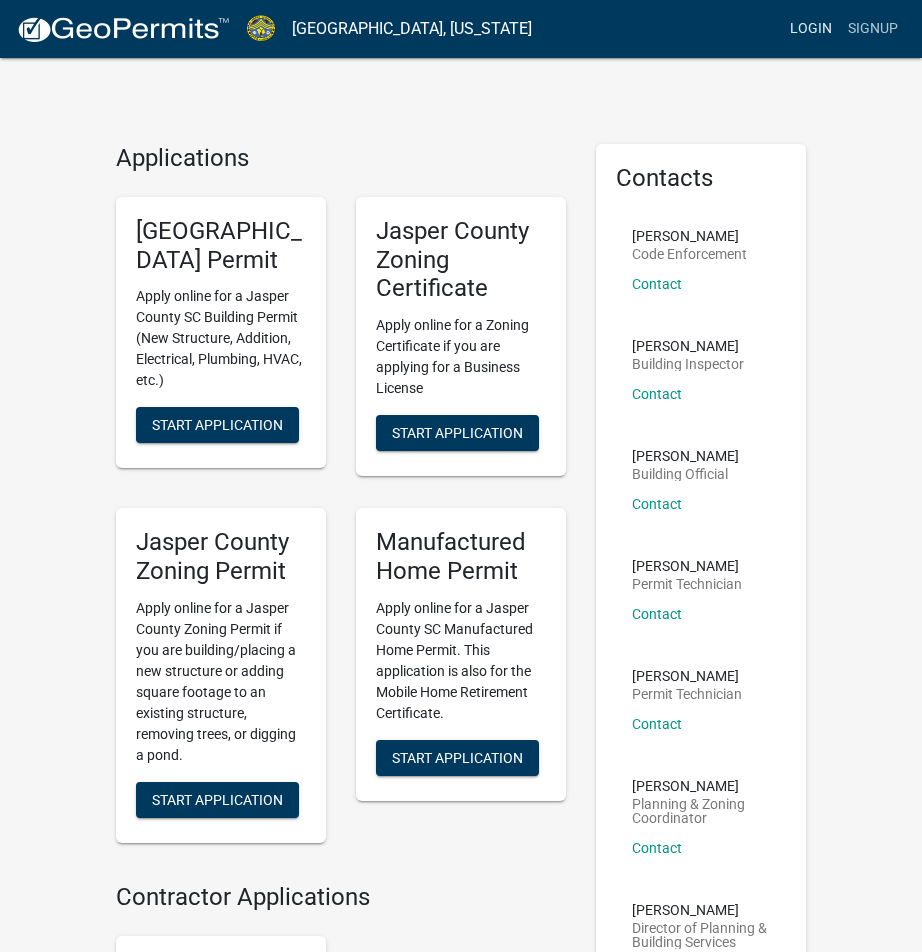 click on "Login" at bounding box center [811, 29] 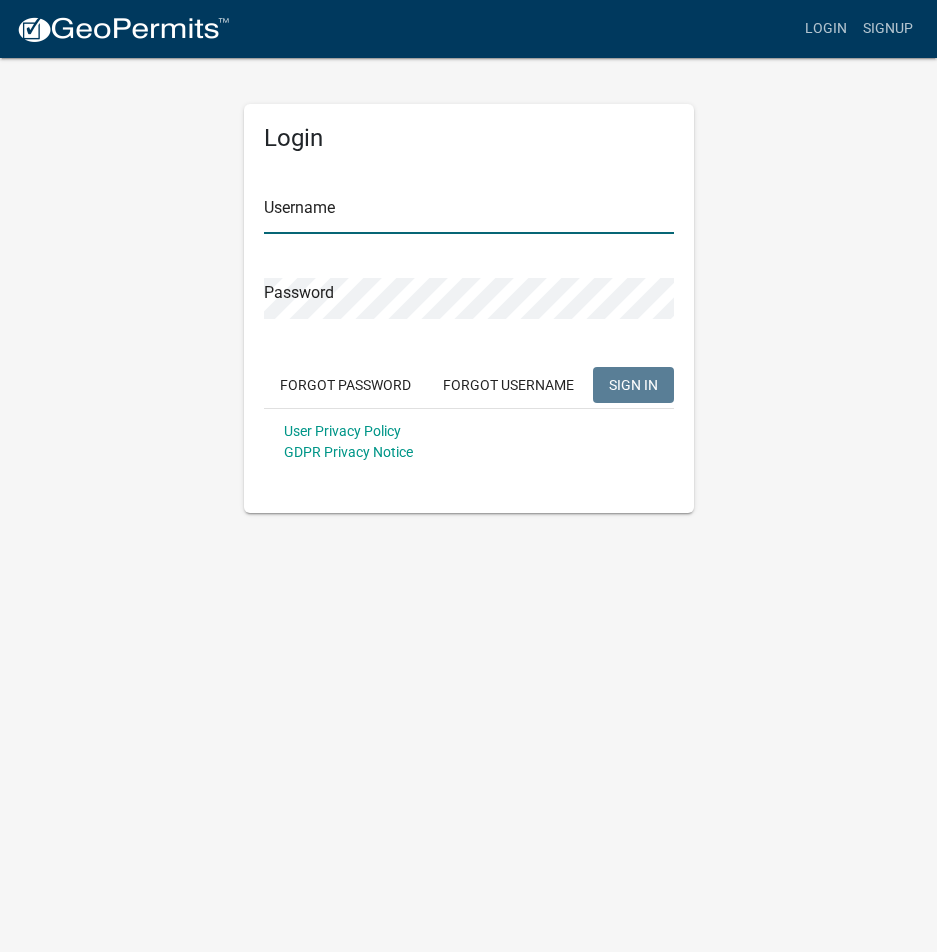 type on "tbull@pd" 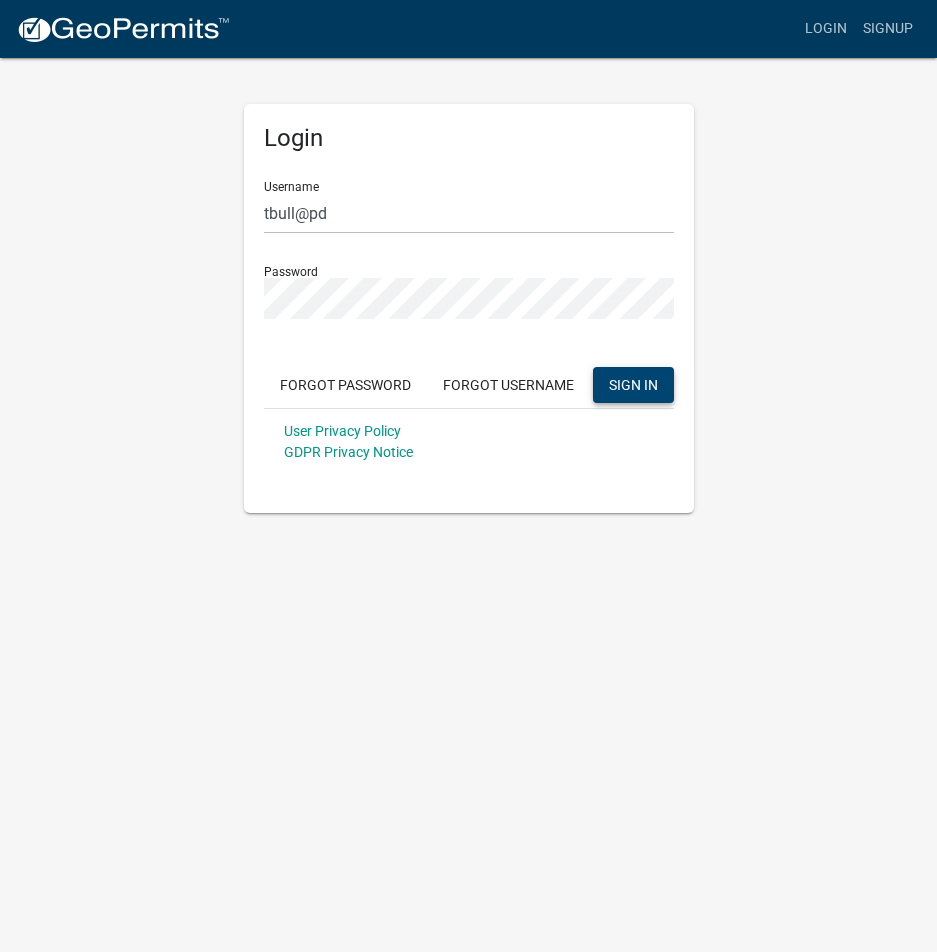 click on "SIGN IN" 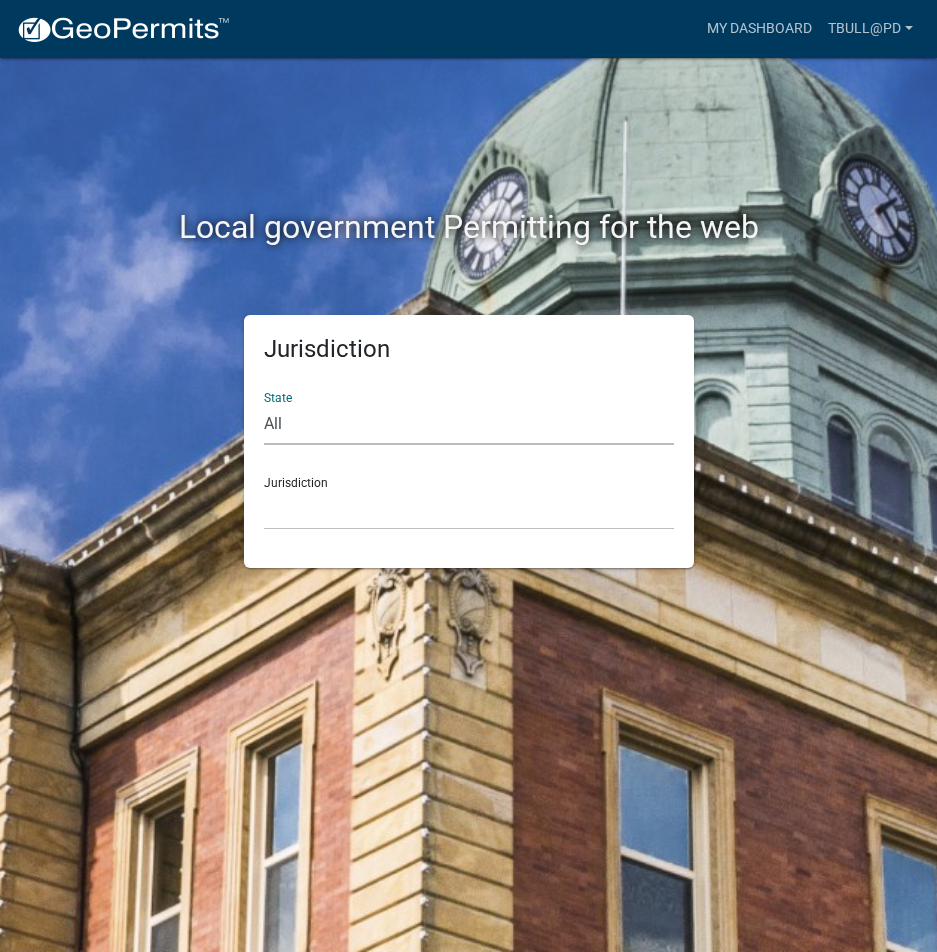 click on "All  [US_STATE]   [US_STATE]   [US_STATE]   [US_STATE]   [US_STATE]   [US_STATE]   [US_STATE]   [US_STATE]   [US_STATE]" 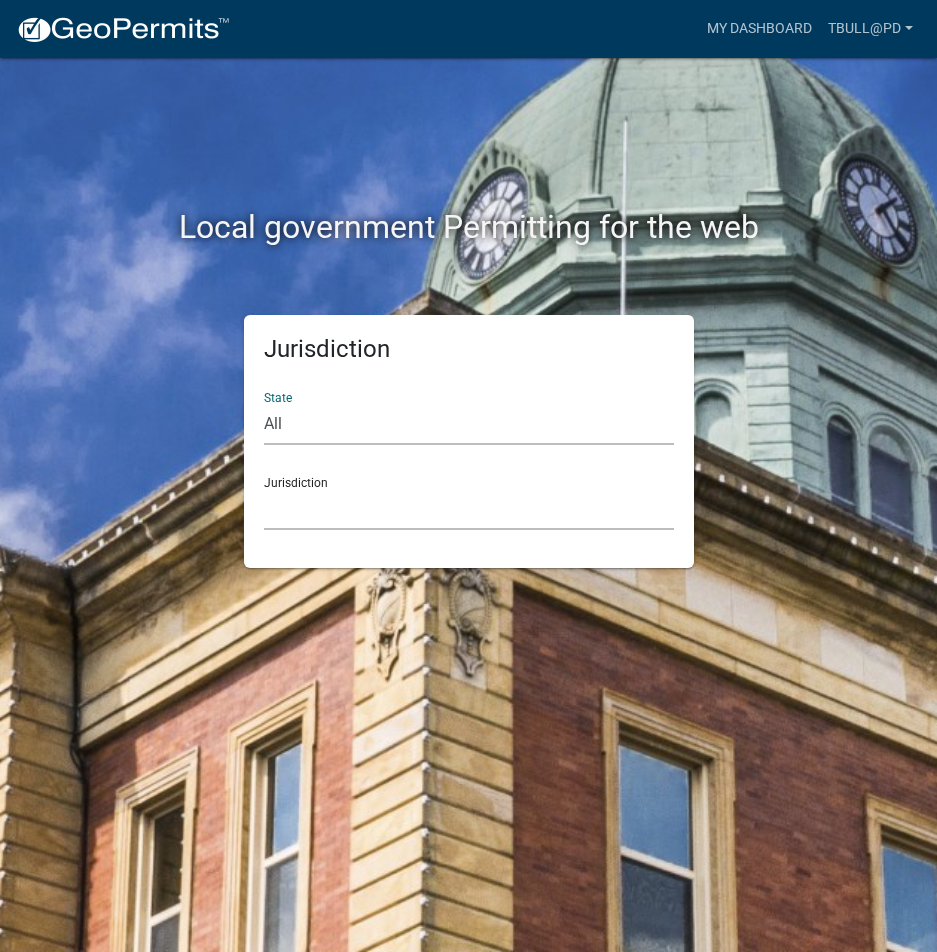 click on "[GEOGRAPHIC_DATA], [US_STATE] [GEOGRAPHIC_DATA], [US_STATE]" 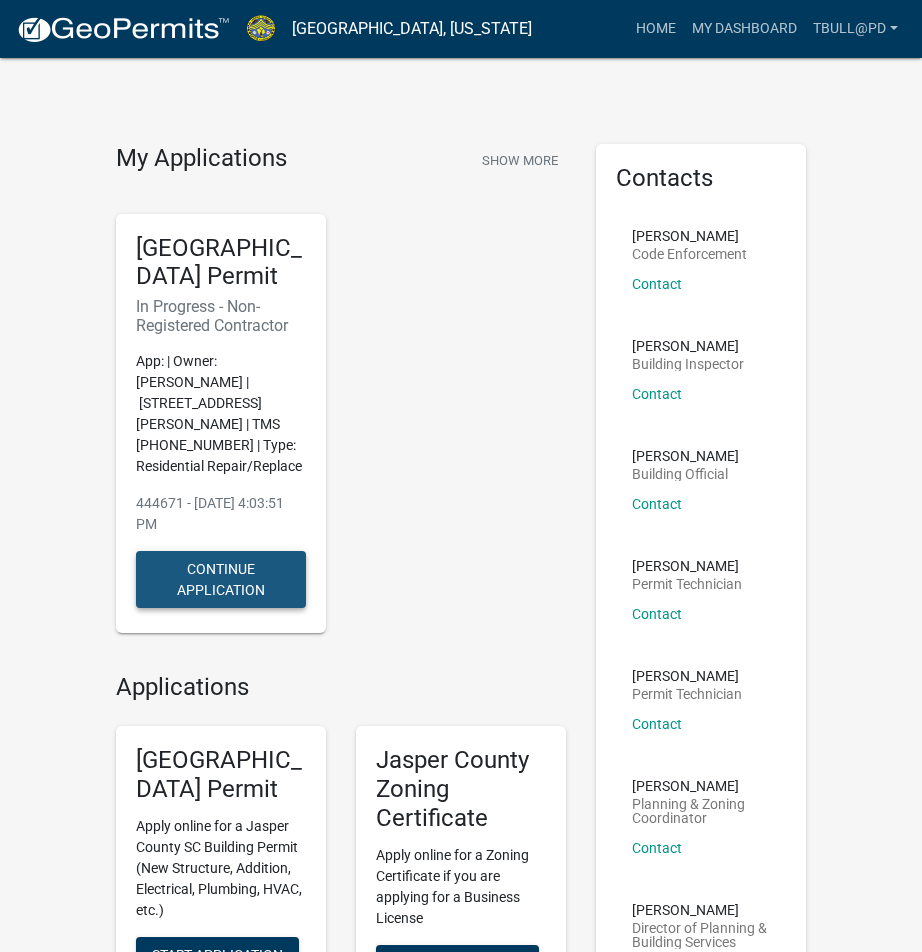 click on "Continue Application" 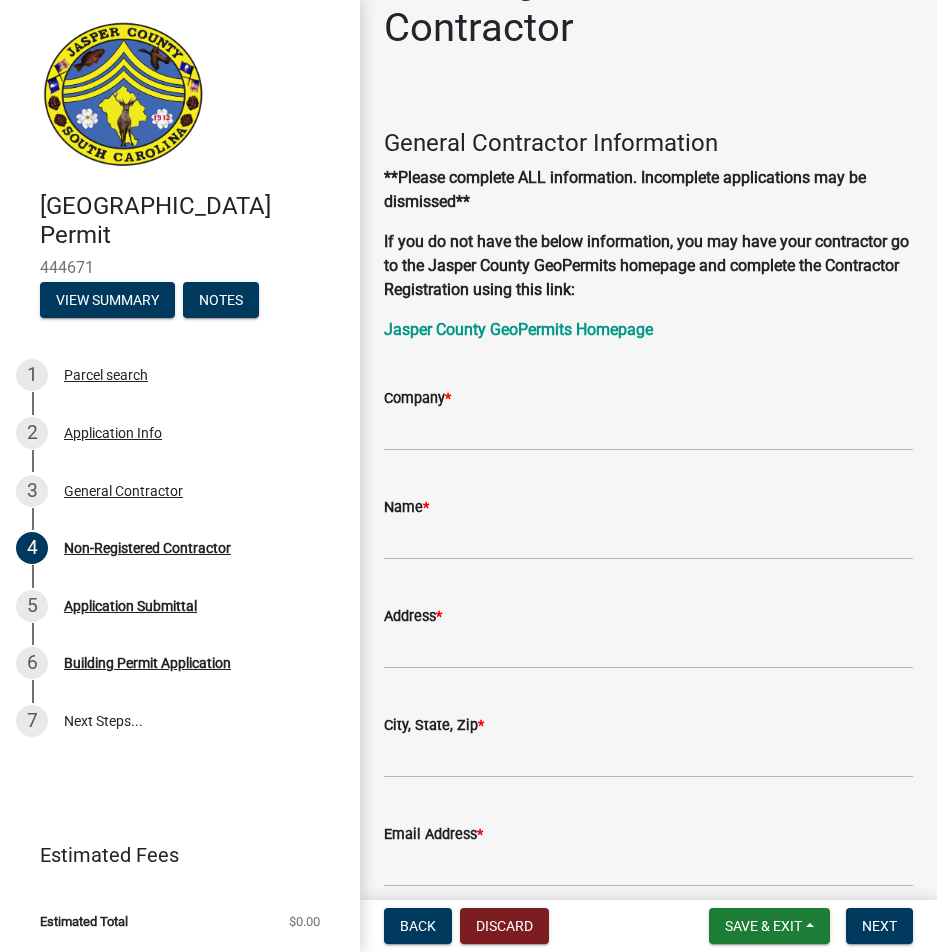 scroll, scrollTop: 39, scrollLeft: 0, axis: vertical 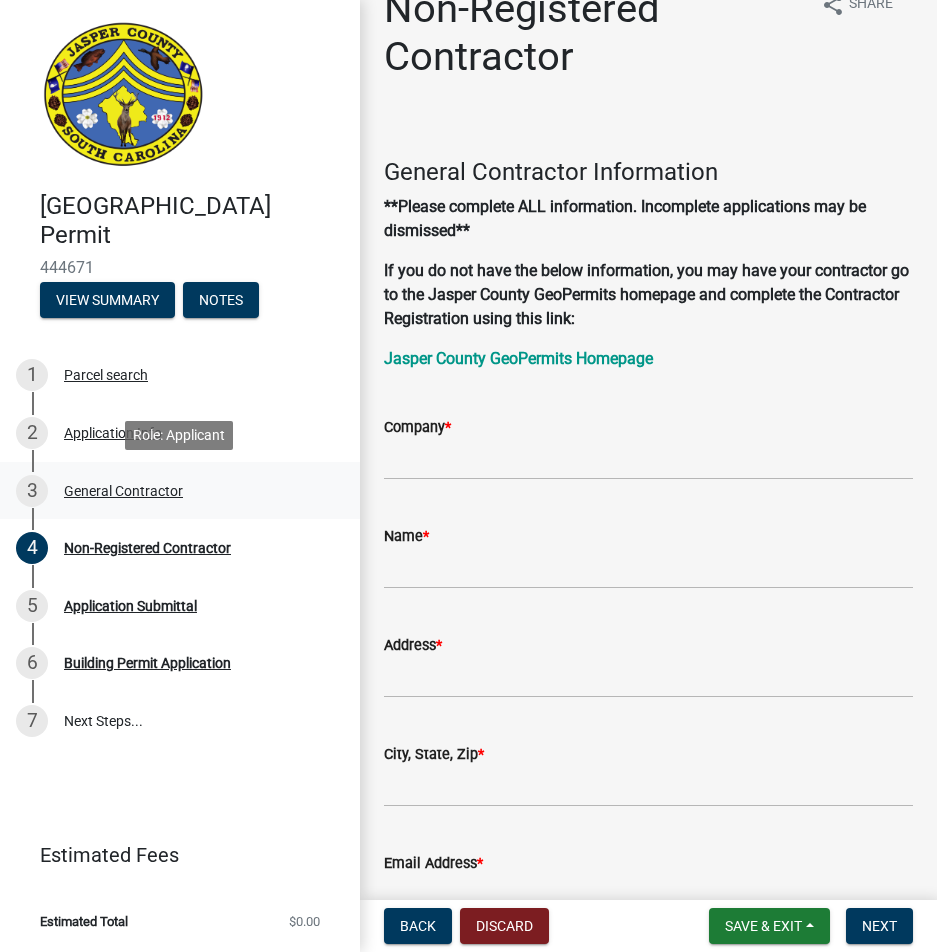 click on "General Contractor" at bounding box center [123, 491] 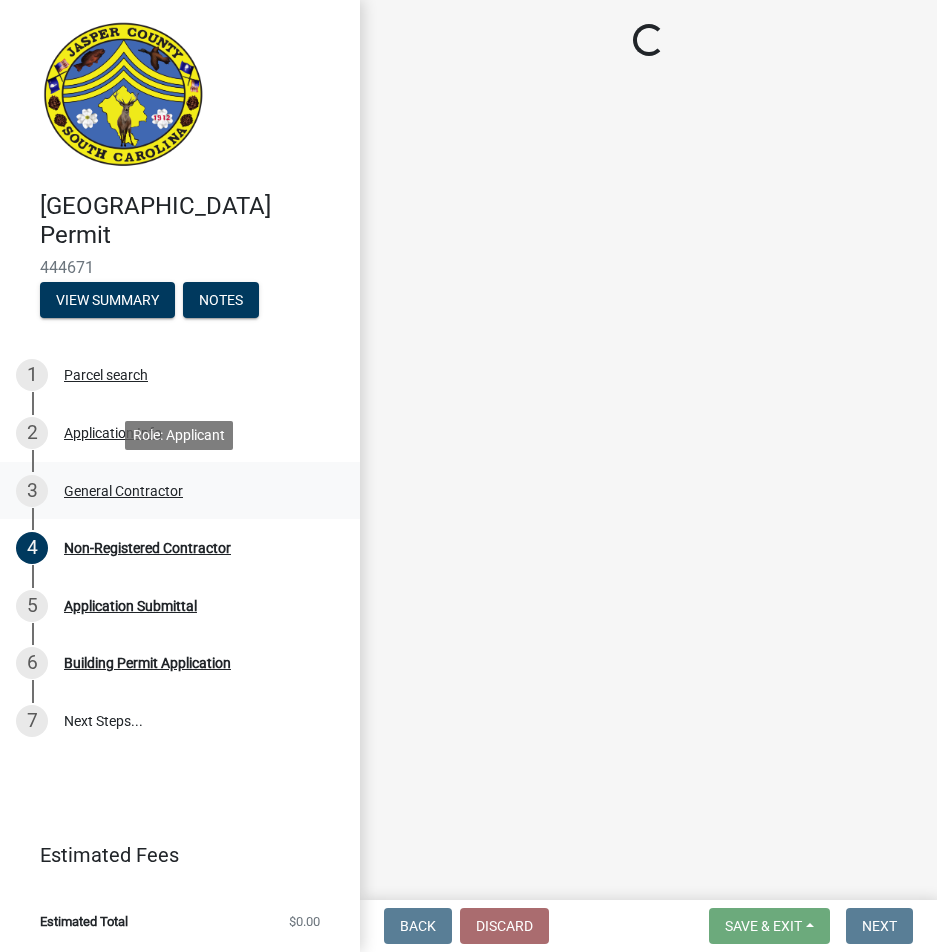 scroll, scrollTop: 0, scrollLeft: 0, axis: both 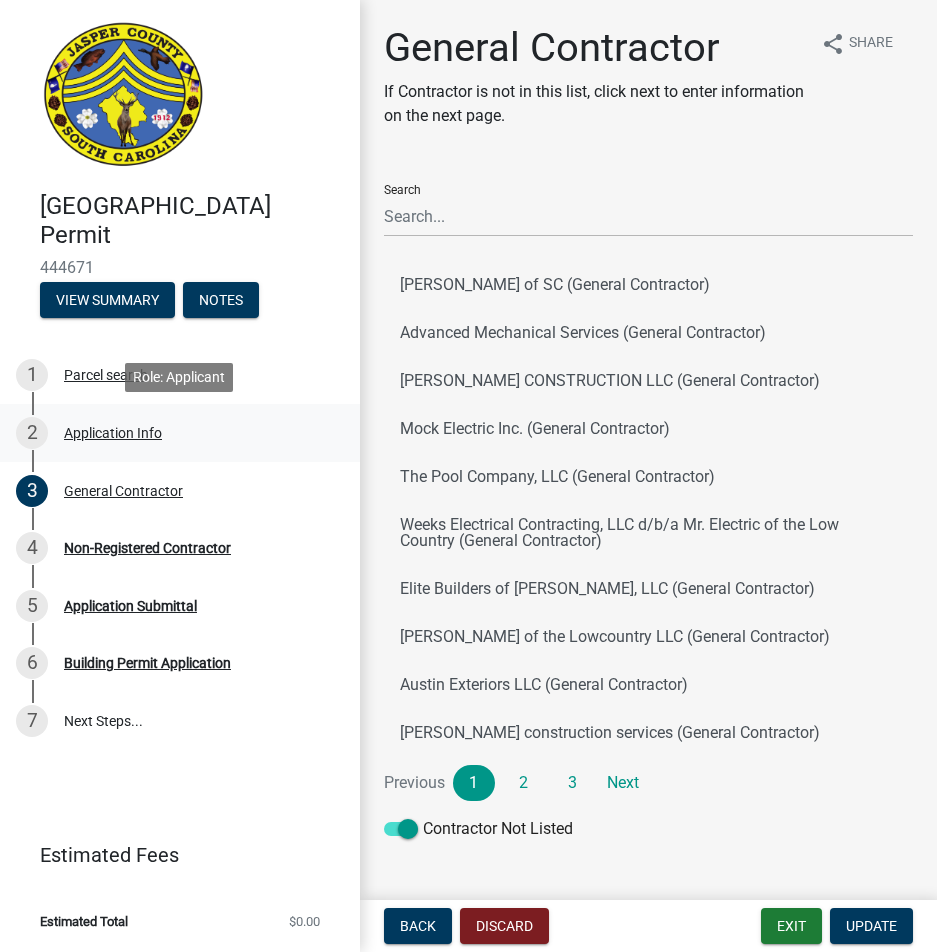 click on "2     Application Info" at bounding box center (172, 433) 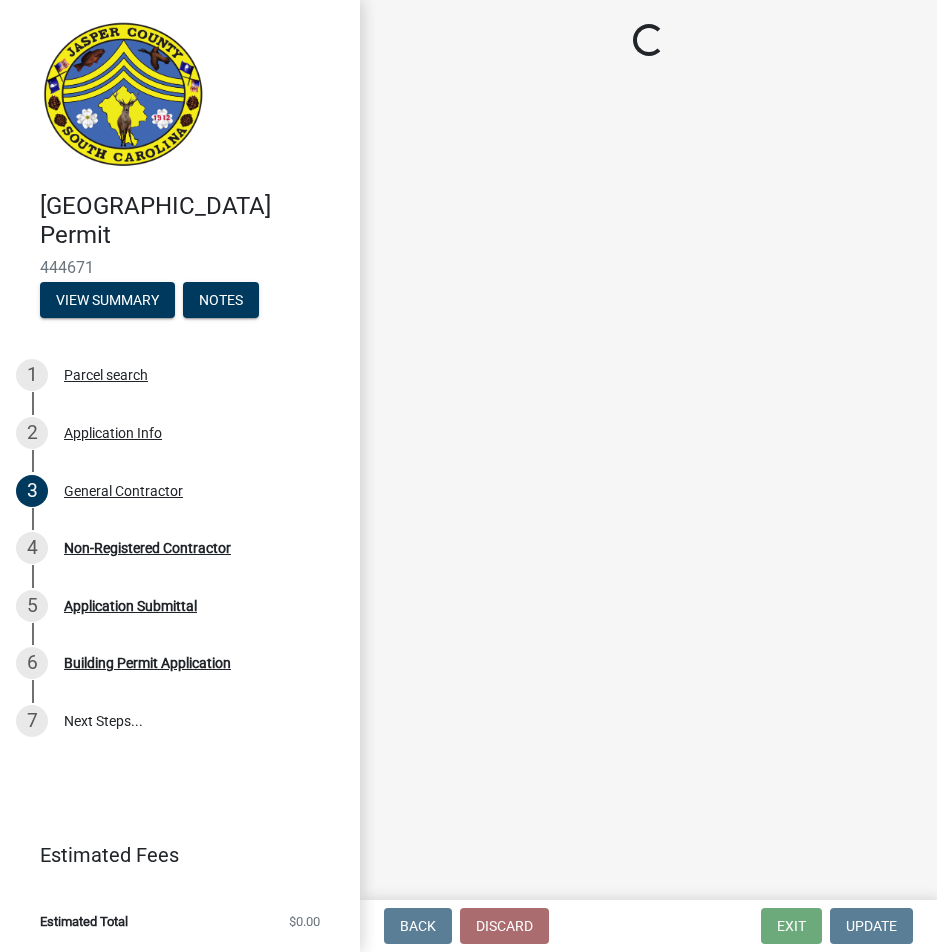 select on "6d5c1e33-a31a-4b32-8811-29a78b0cd51d" 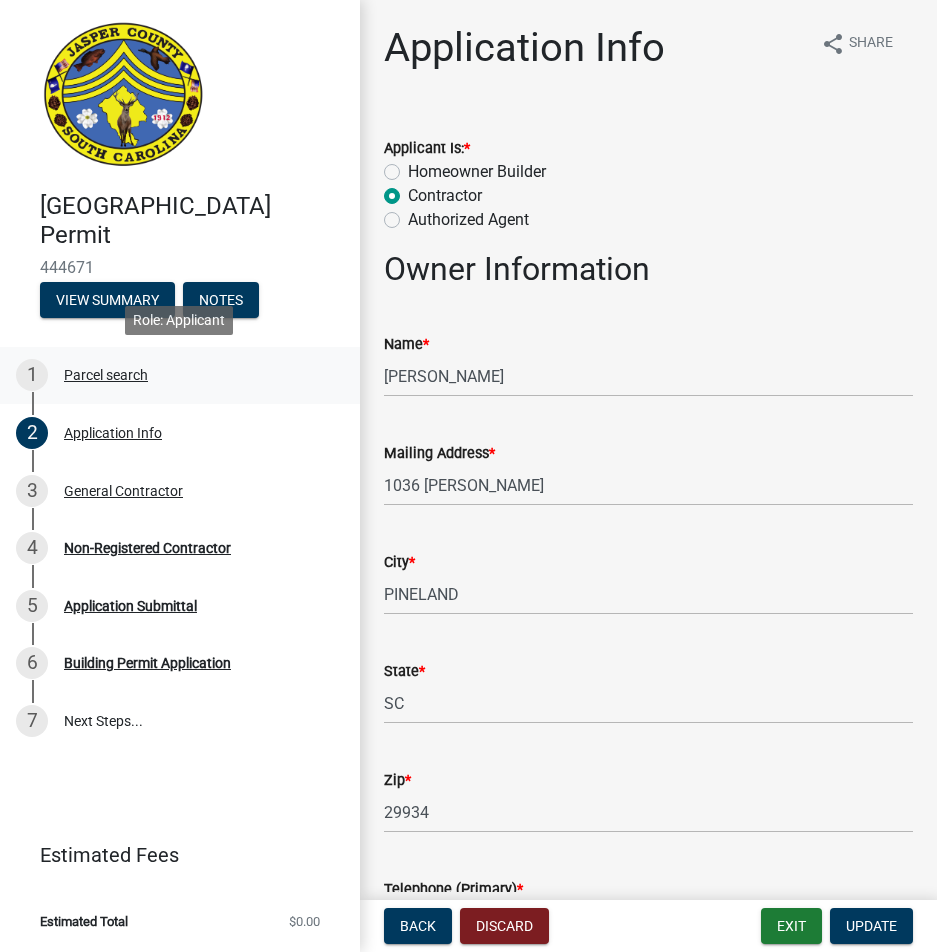 click on "Parcel search" at bounding box center [106, 375] 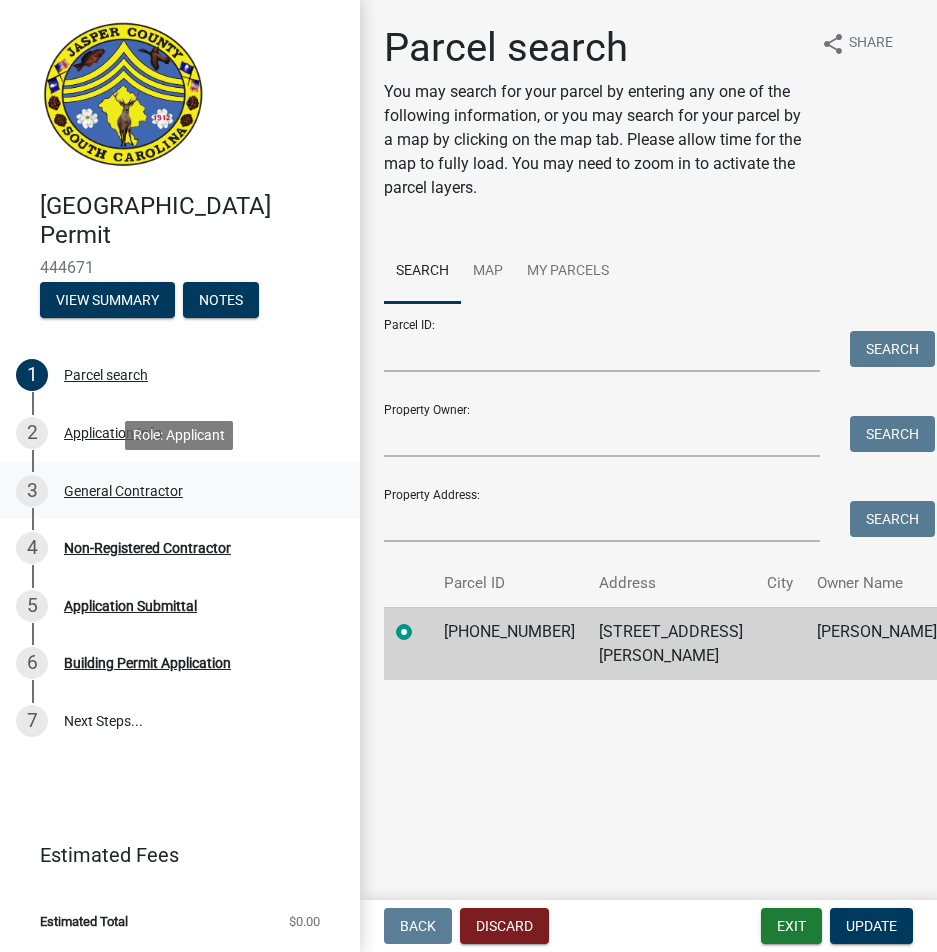 click on "General Contractor" at bounding box center [123, 491] 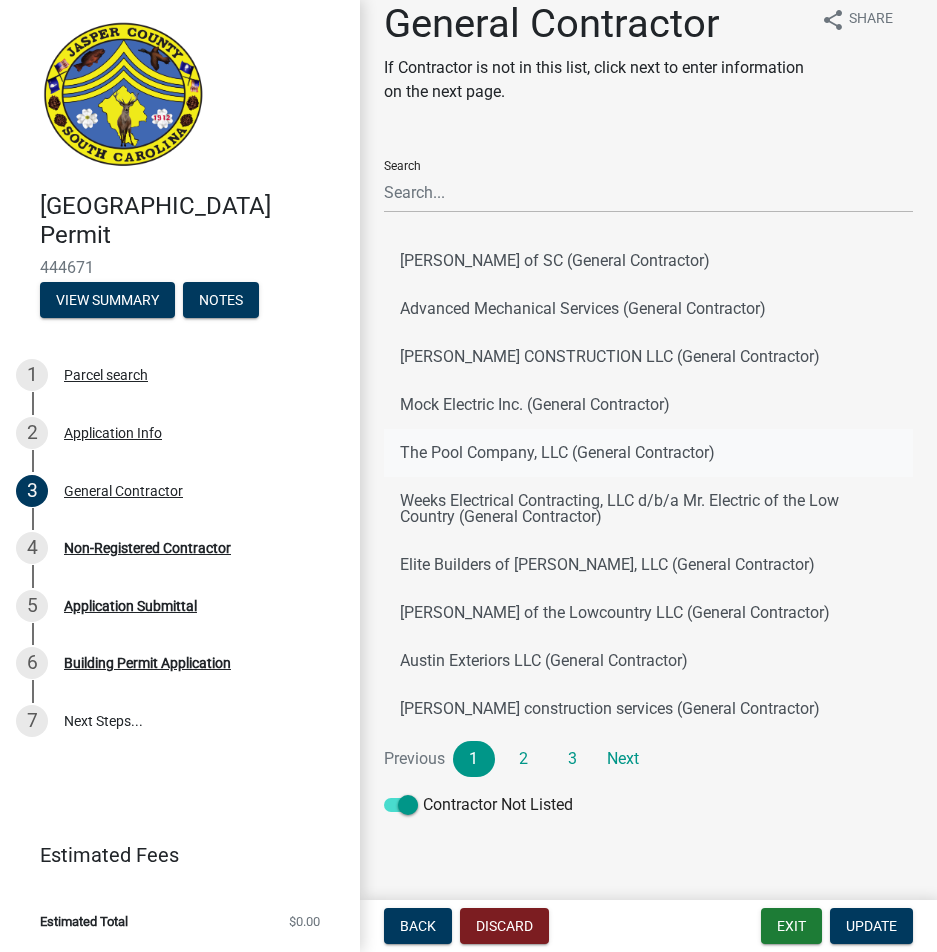 scroll, scrollTop: 35, scrollLeft: 0, axis: vertical 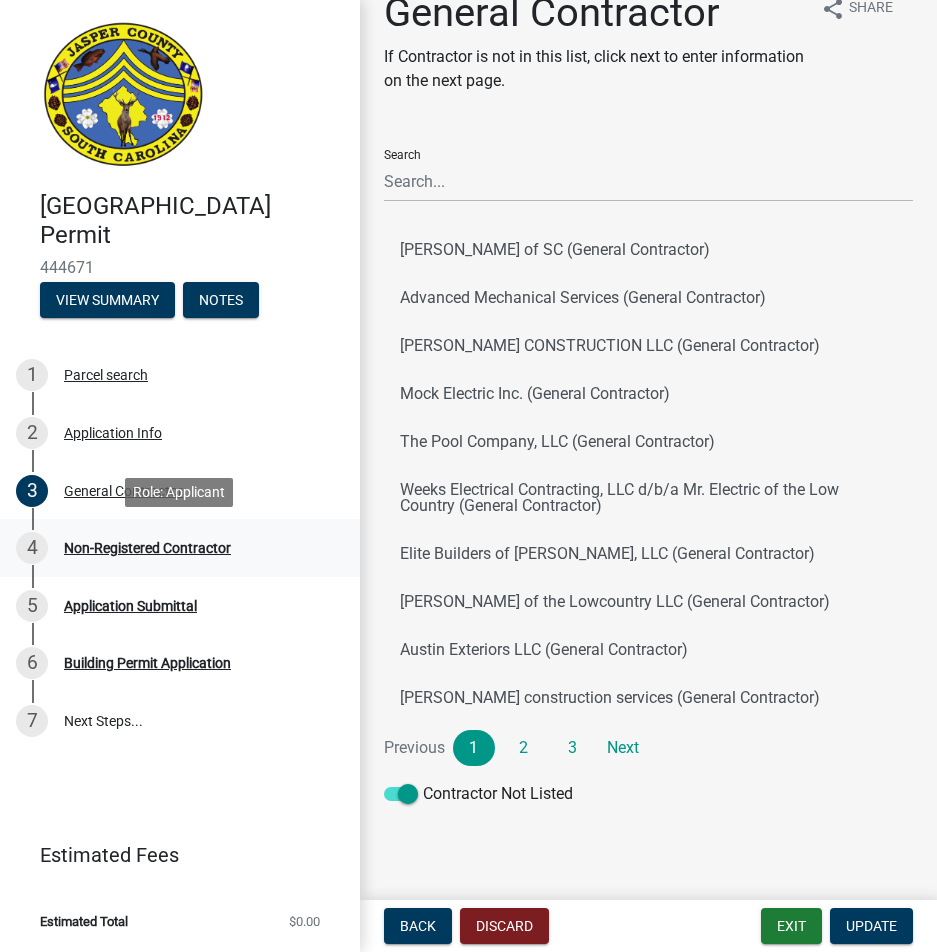 click on "Non-Registered Contractor" at bounding box center (147, 548) 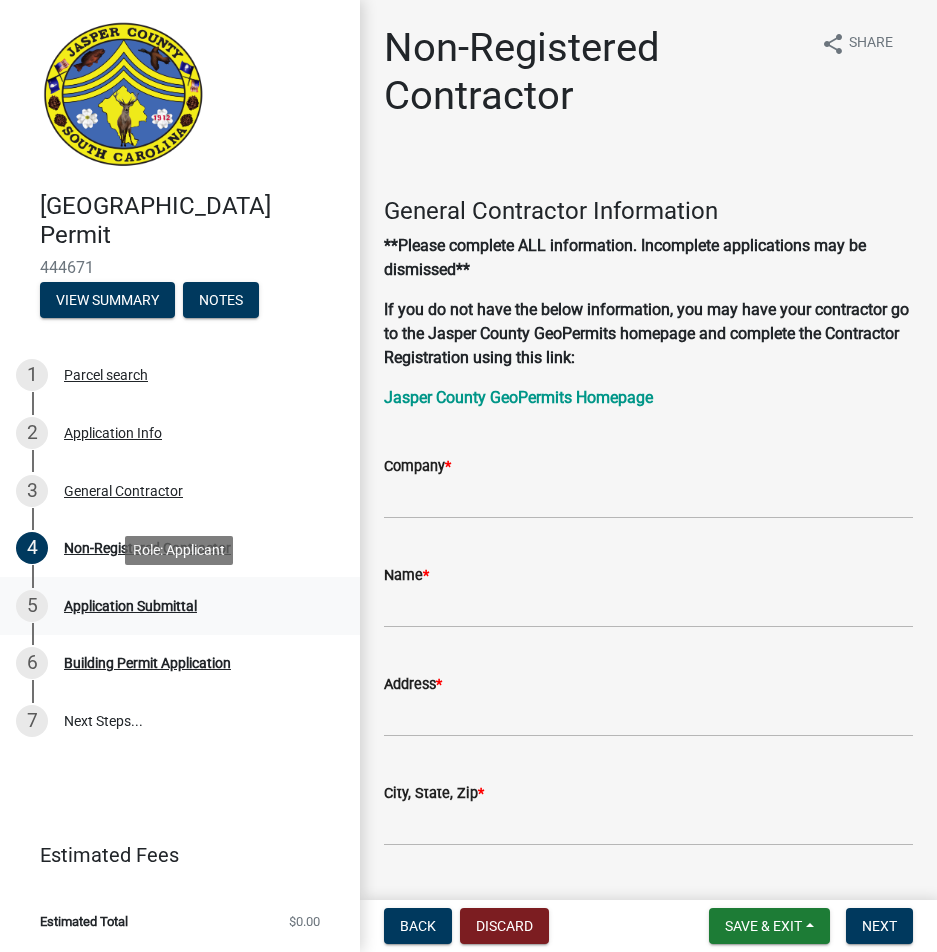 click on "Application Submittal" at bounding box center (130, 606) 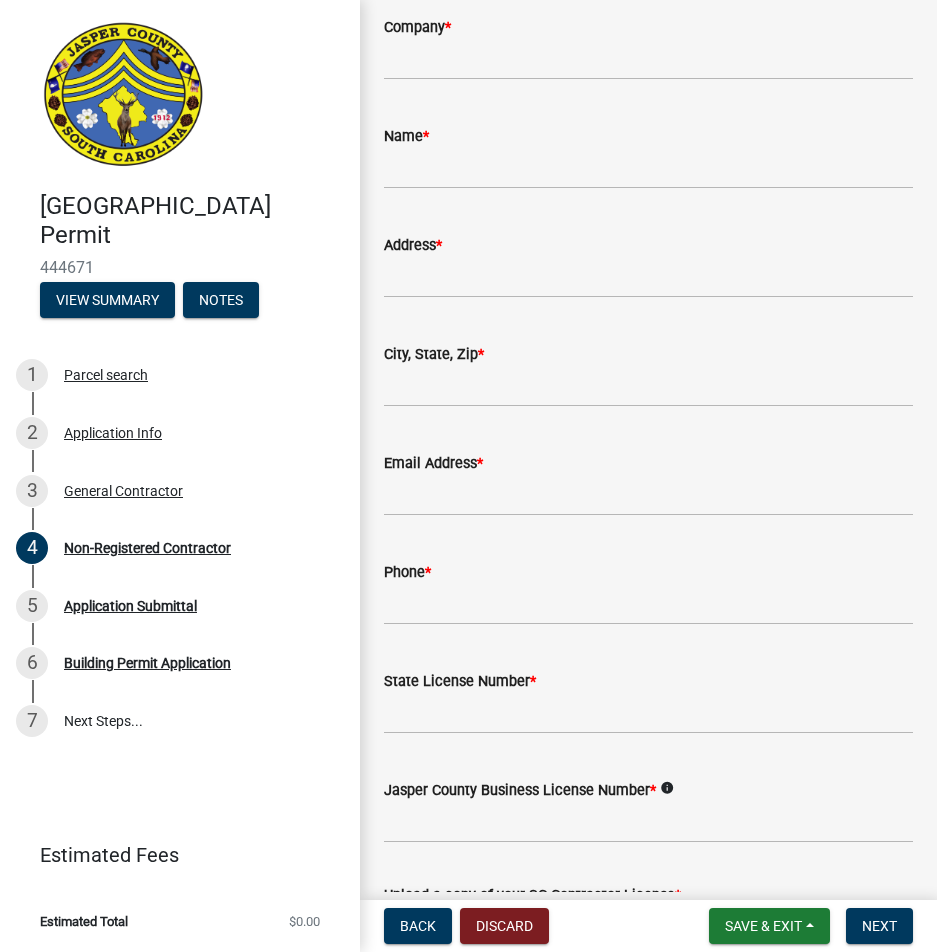 scroll, scrollTop: 0, scrollLeft: 0, axis: both 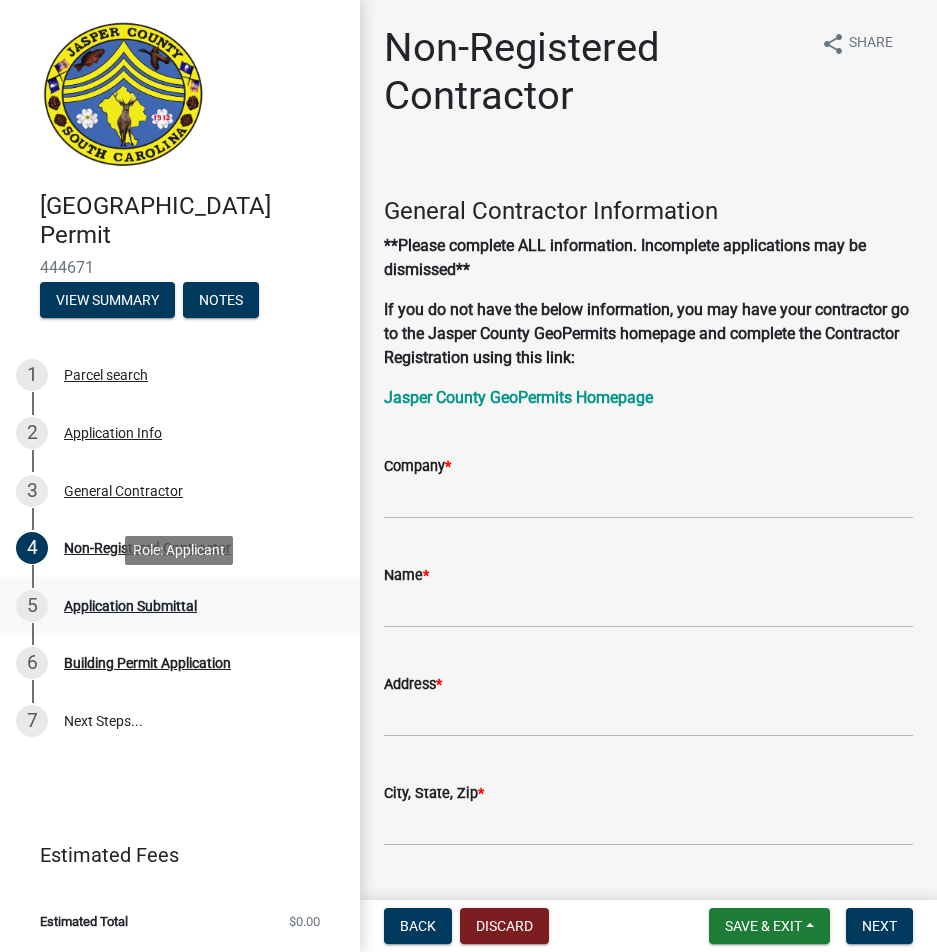 click on "Application Submittal" at bounding box center [130, 606] 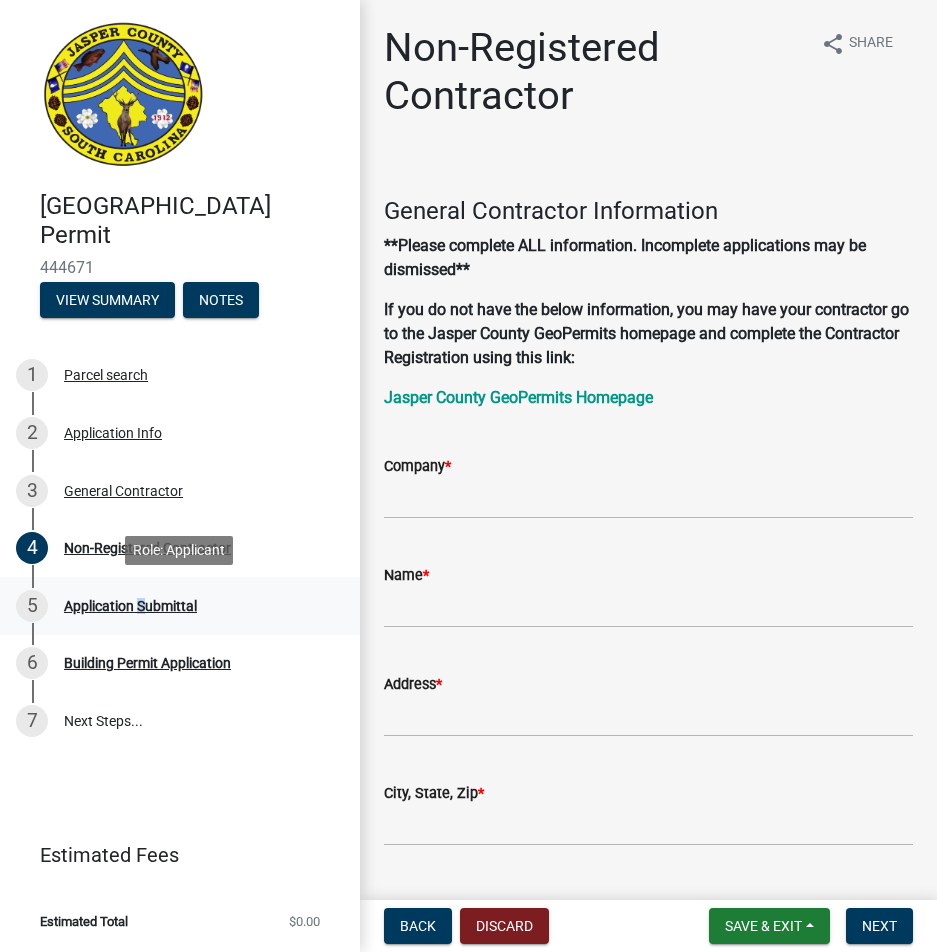 click on "Application Submittal" at bounding box center (130, 606) 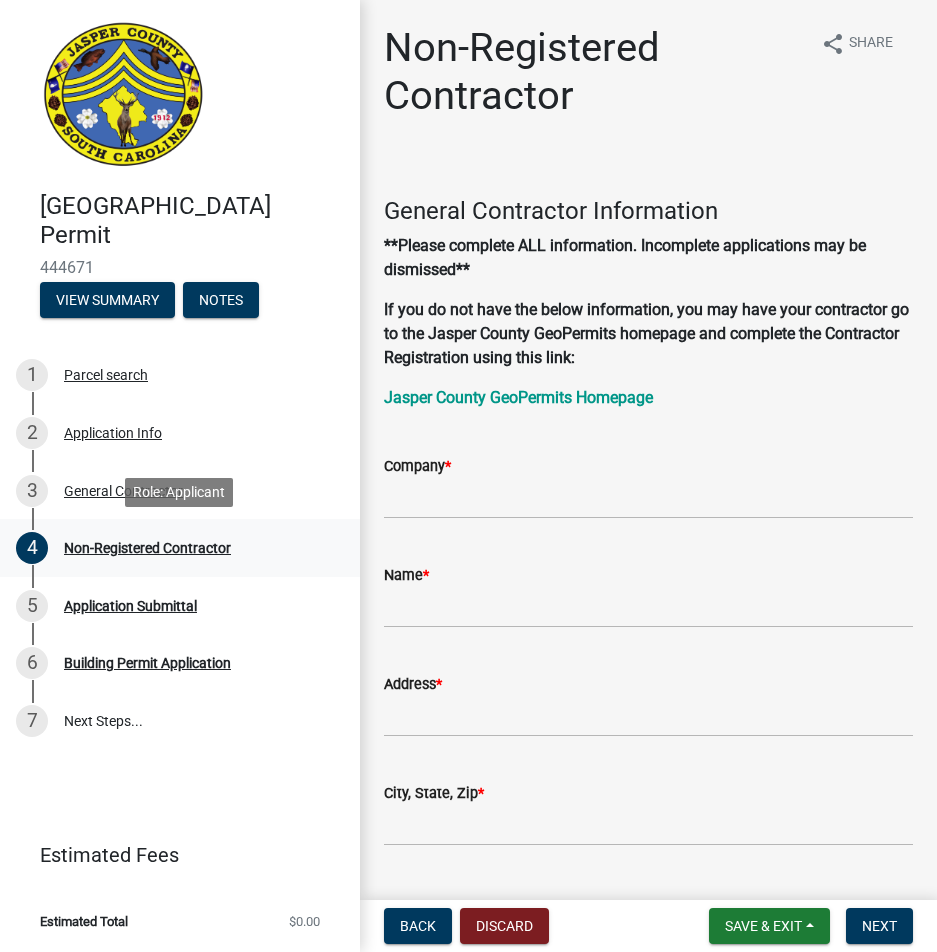 click on "4     Non-Registered Contractor" at bounding box center (172, 548) 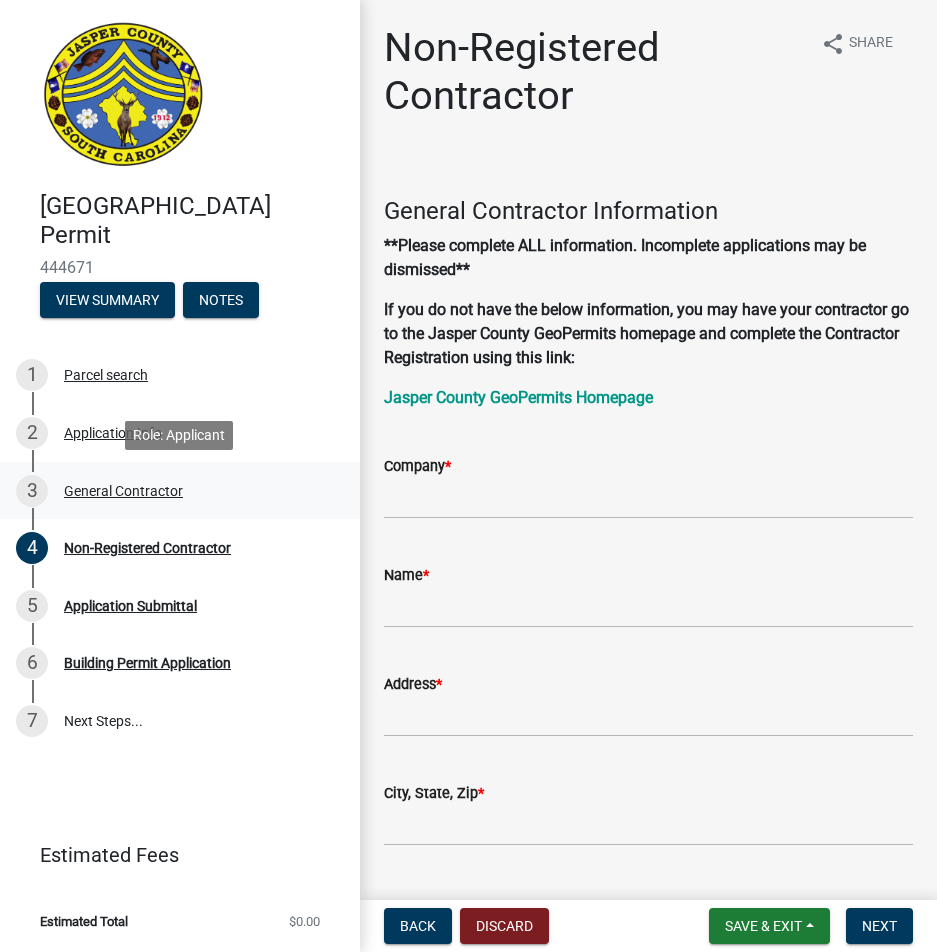 click on "3     General Contractor" at bounding box center (172, 491) 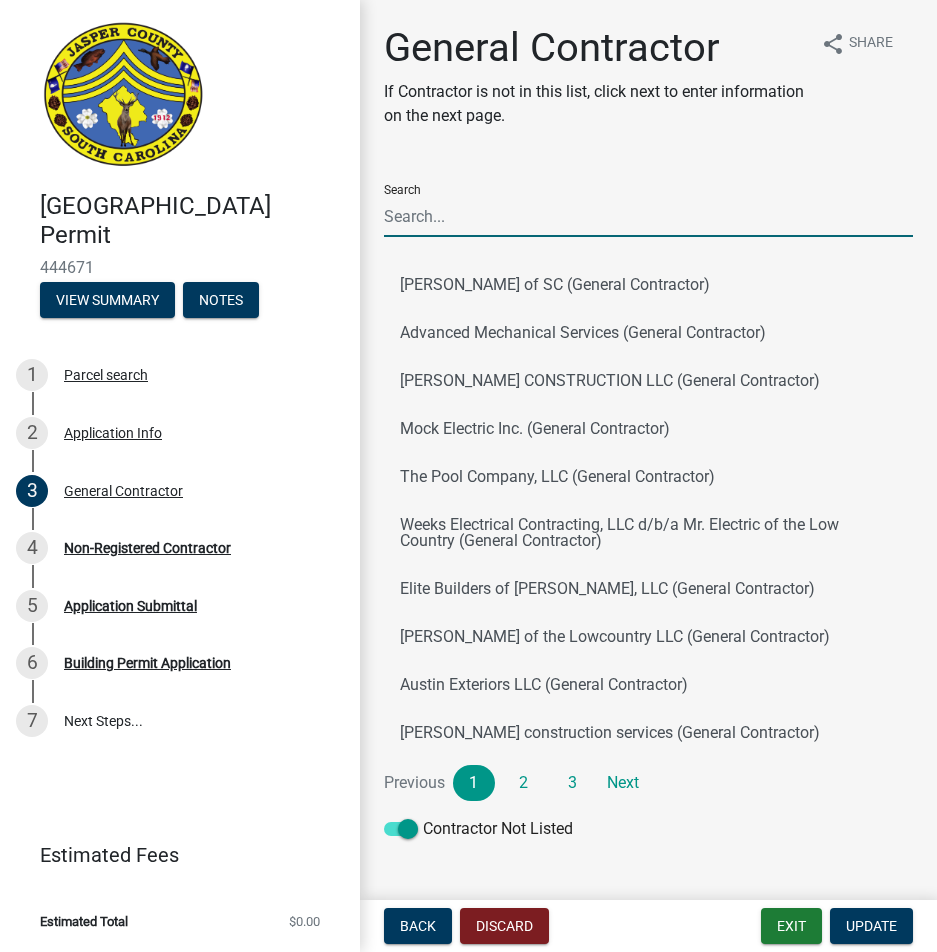 click on "Search" at bounding box center [648, 216] 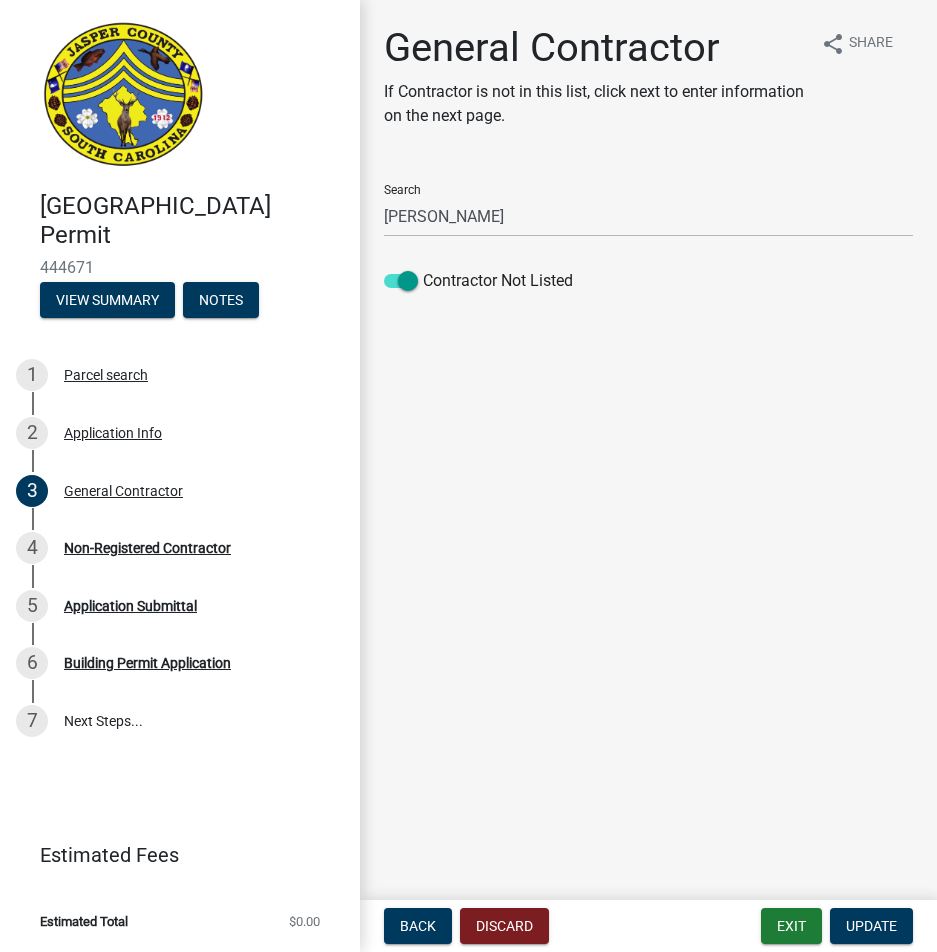 click on "Search [PERSON_NAME]" 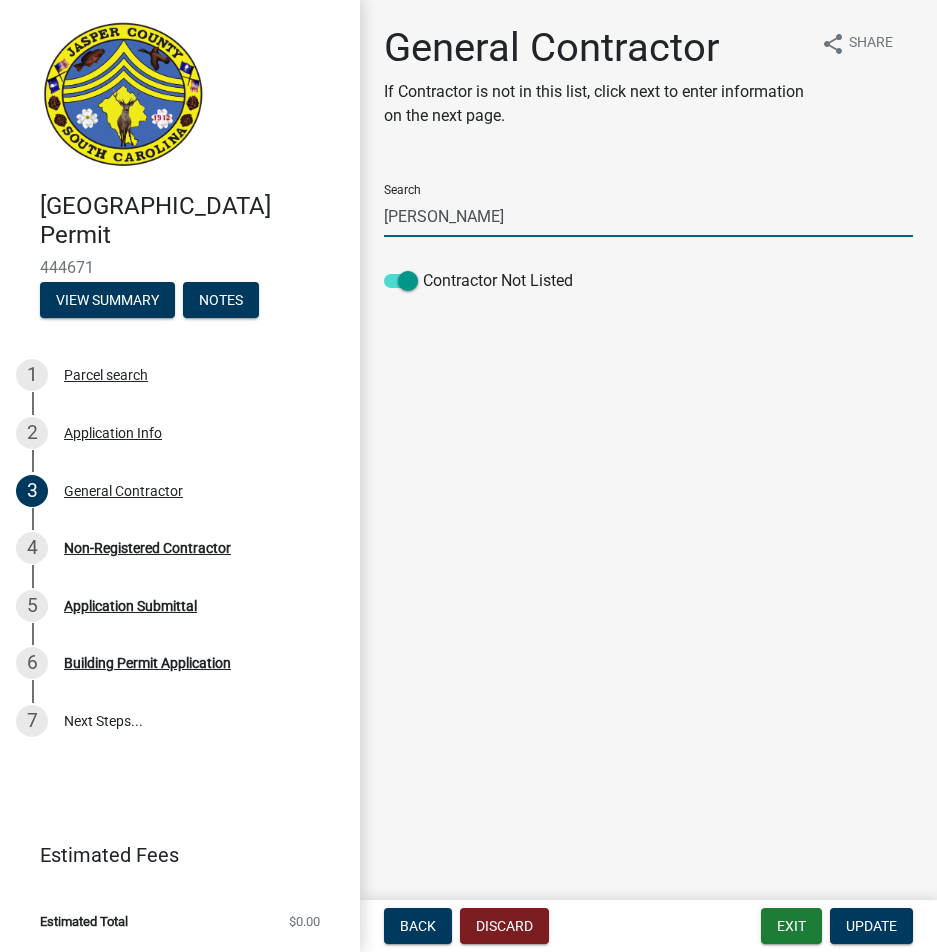 click on "[PERSON_NAME]" at bounding box center [648, 216] 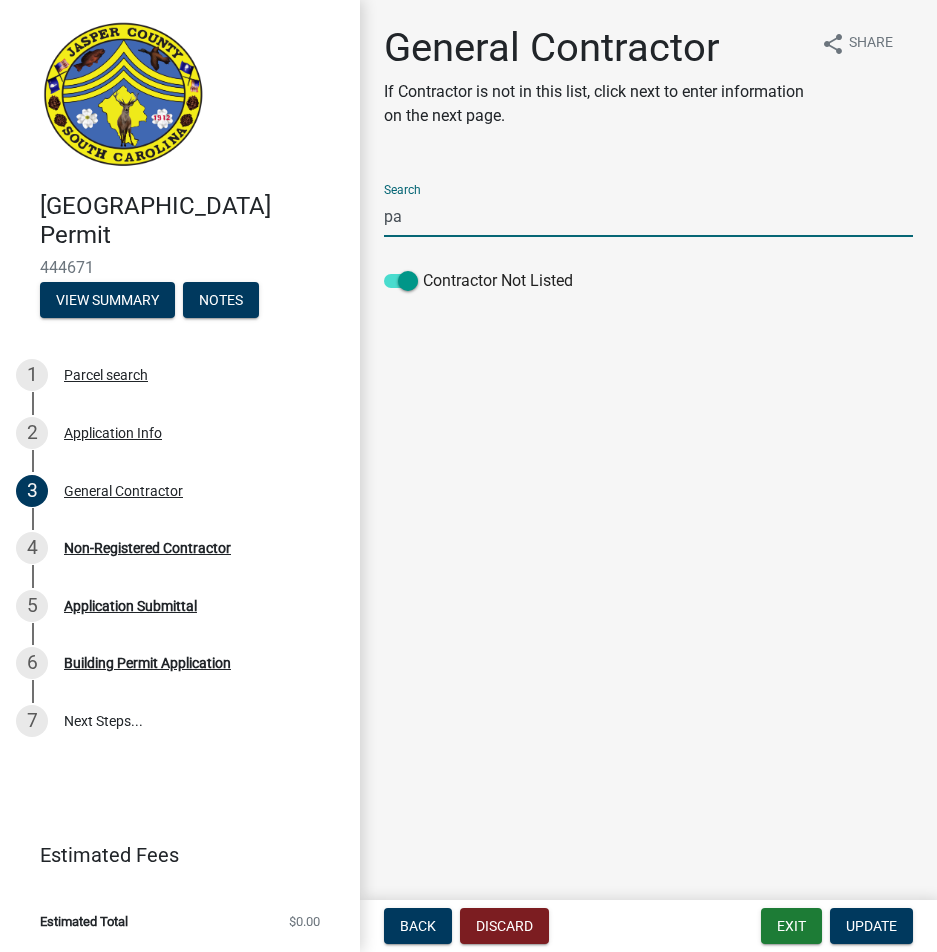 type on "p" 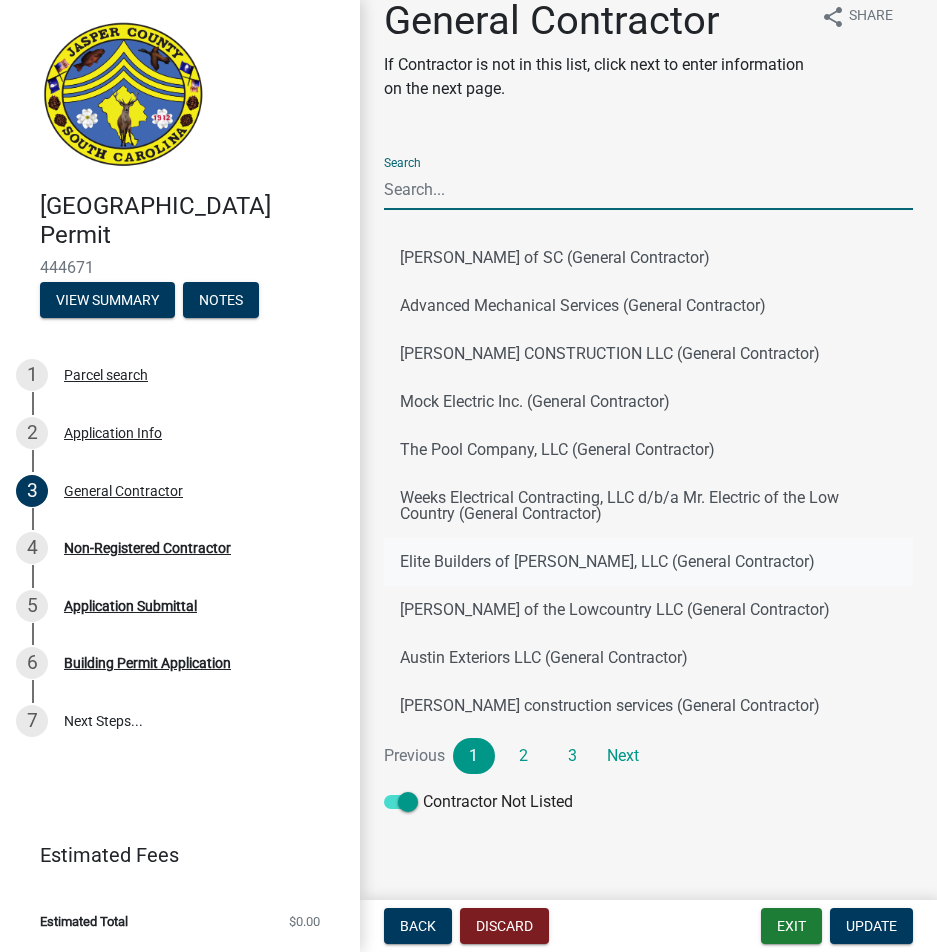 scroll, scrollTop: 35, scrollLeft: 0, axis: vertical 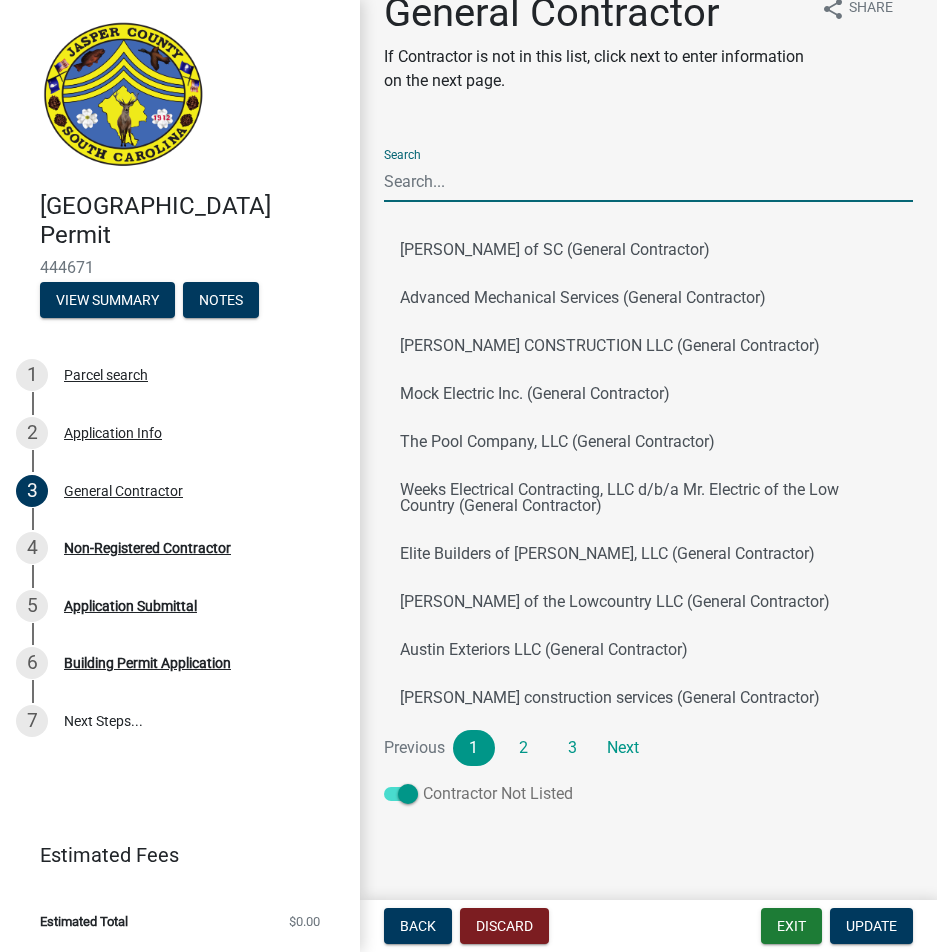 type 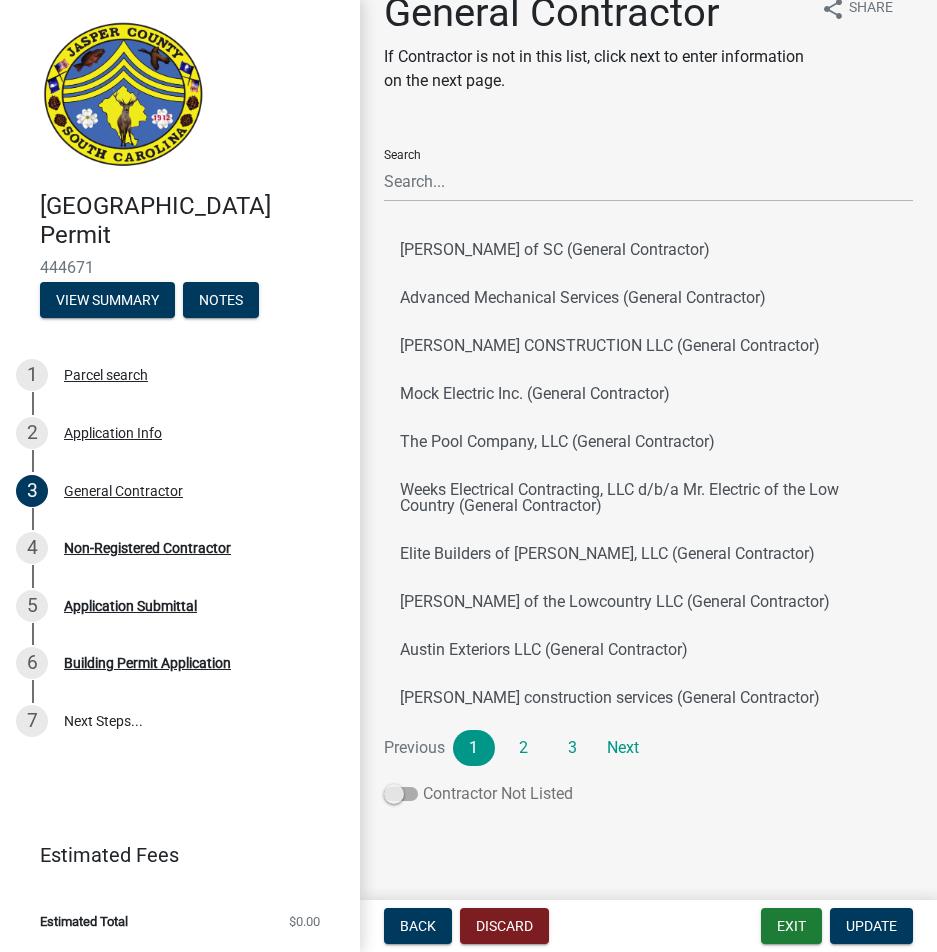 click 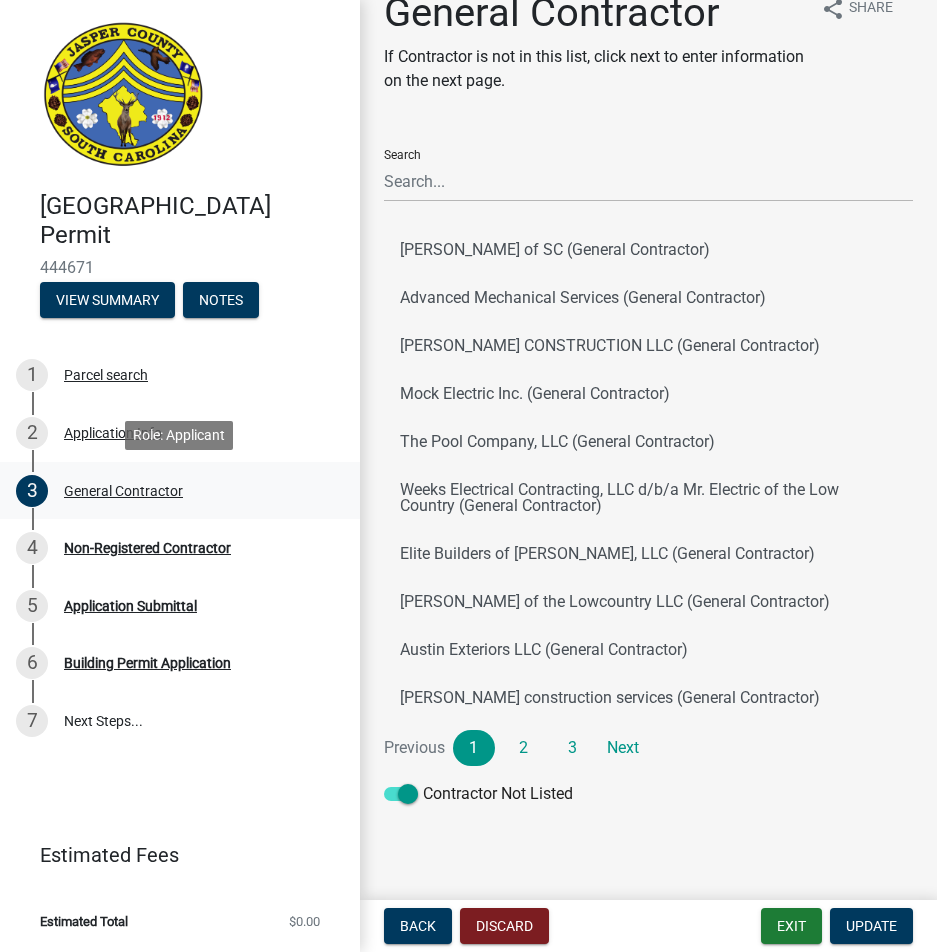 click on "General Contractor" at bounding box center (123, 491) 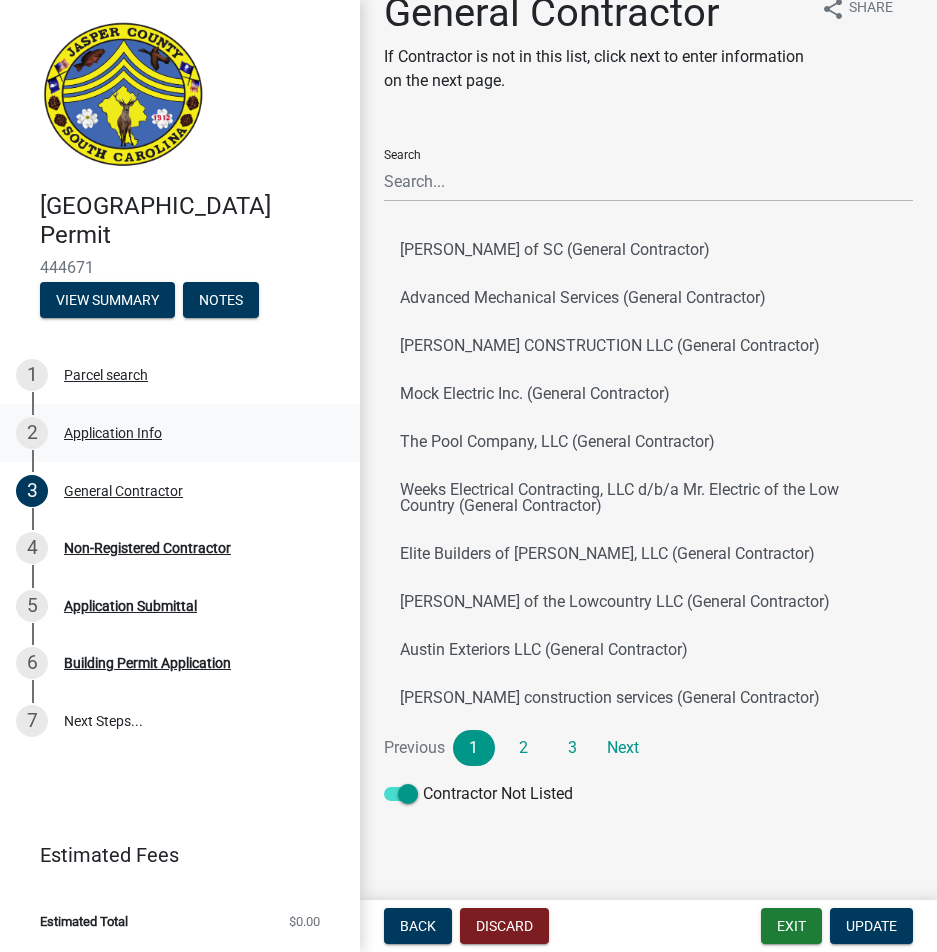 click on "Application Info" at bounding box center [113, 433] 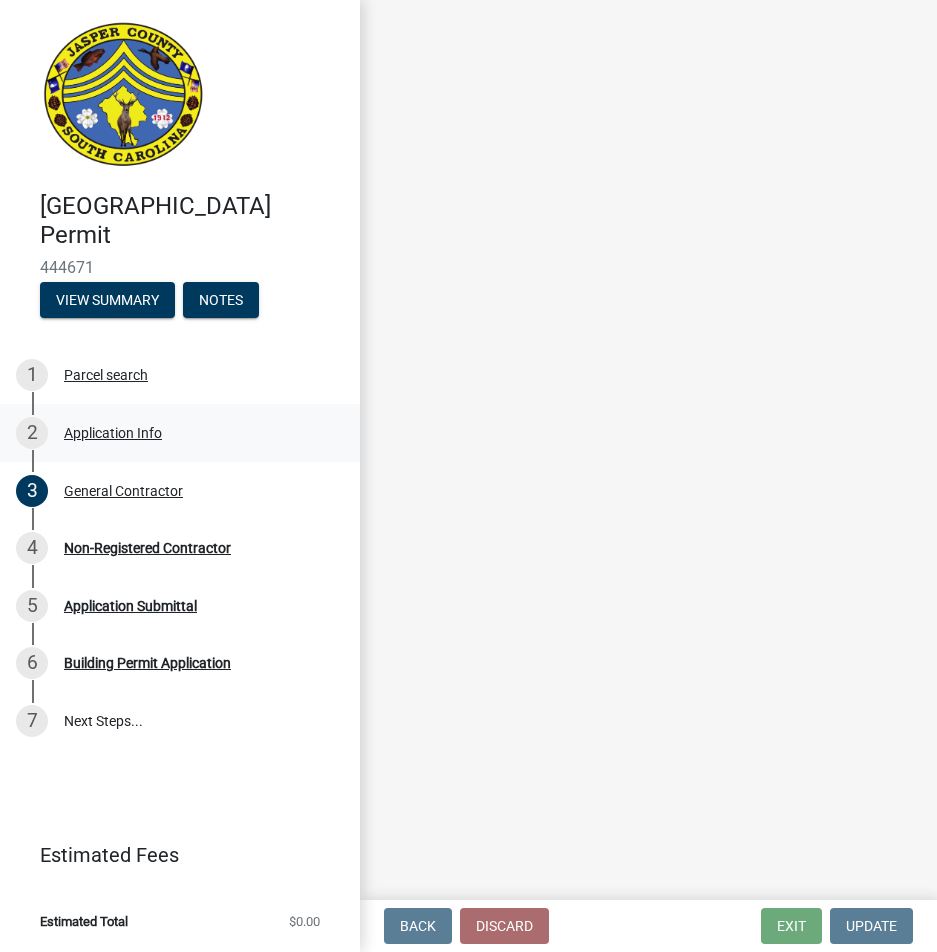 scroll, scrollTop: 0, scrollLeft: 0, axis: both 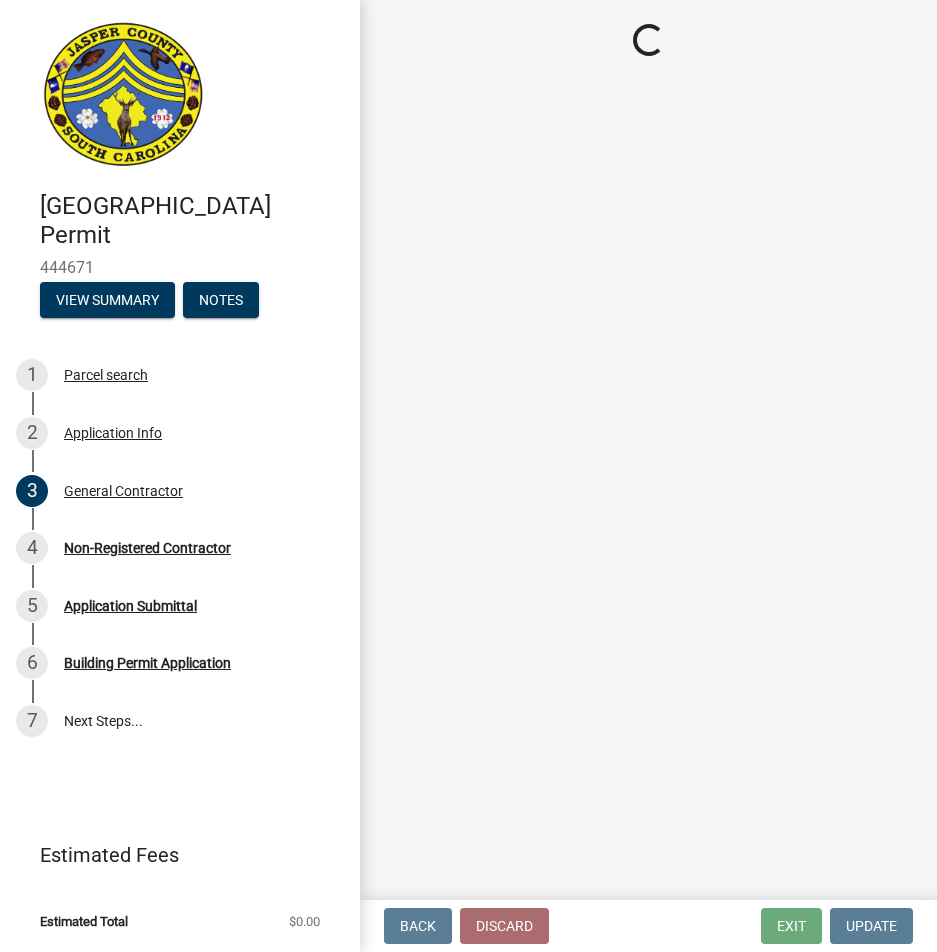 select on "6d5c1e33-a31a-4b32-8811-29a78b0cd51d" 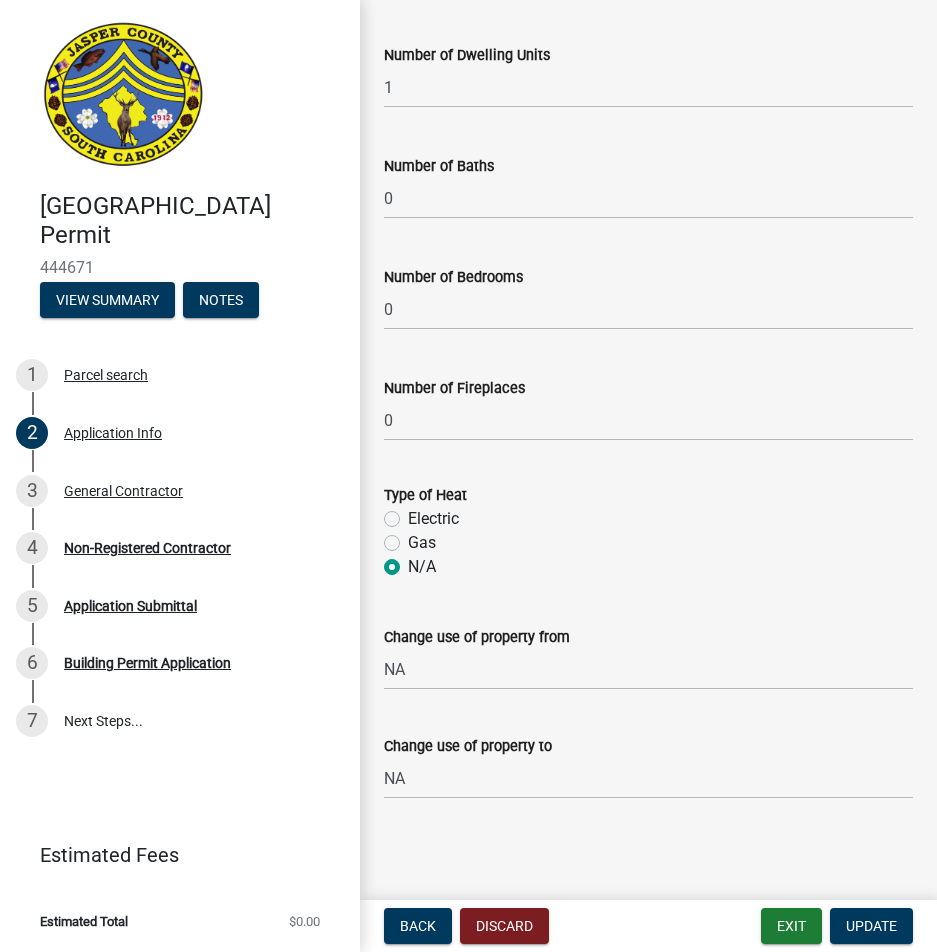 scroll, scrollTop: 3159, scrollLeft: 0, axis: vertical 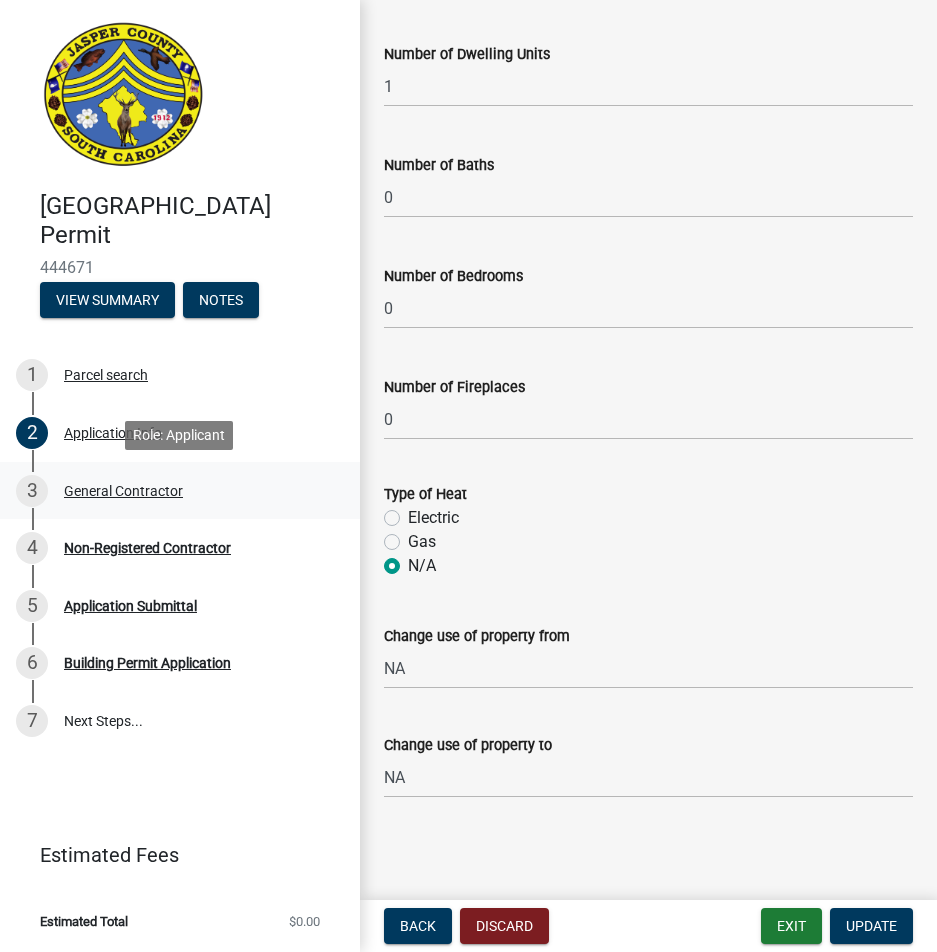 click on "General Contractor" at bounding box center (123, 491) 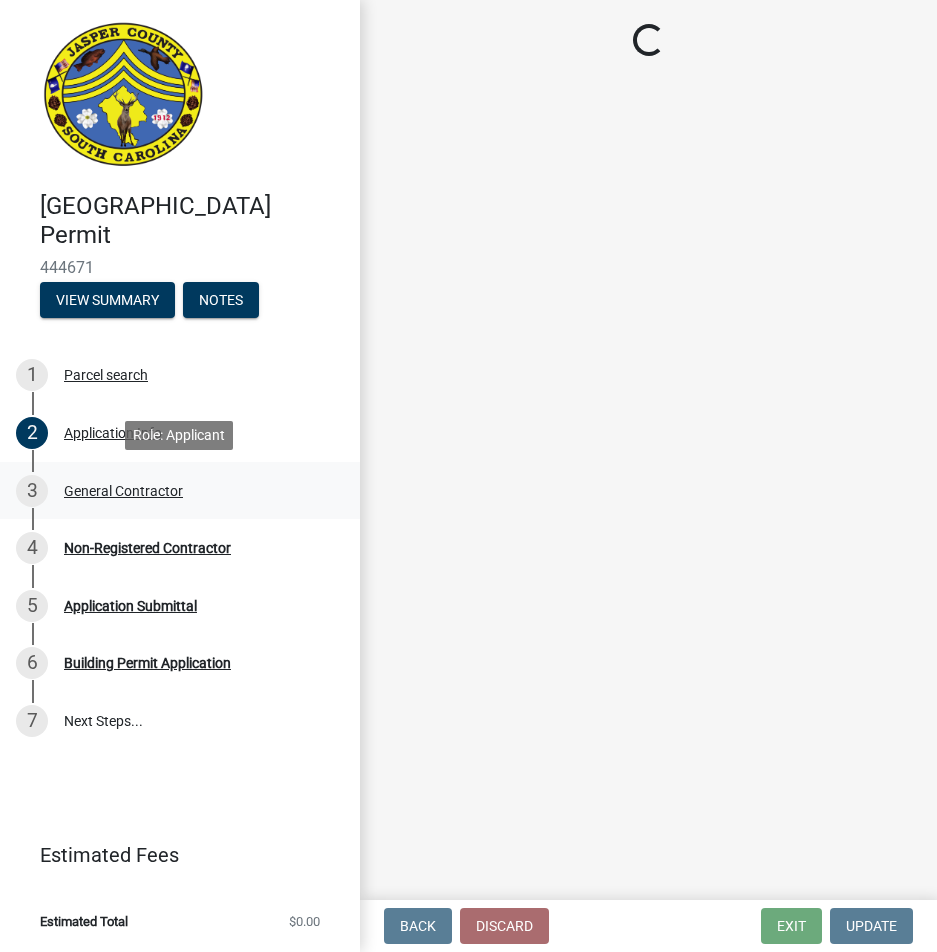 scroll, scrollTop: 0, scrollLeft: 0, axis: both 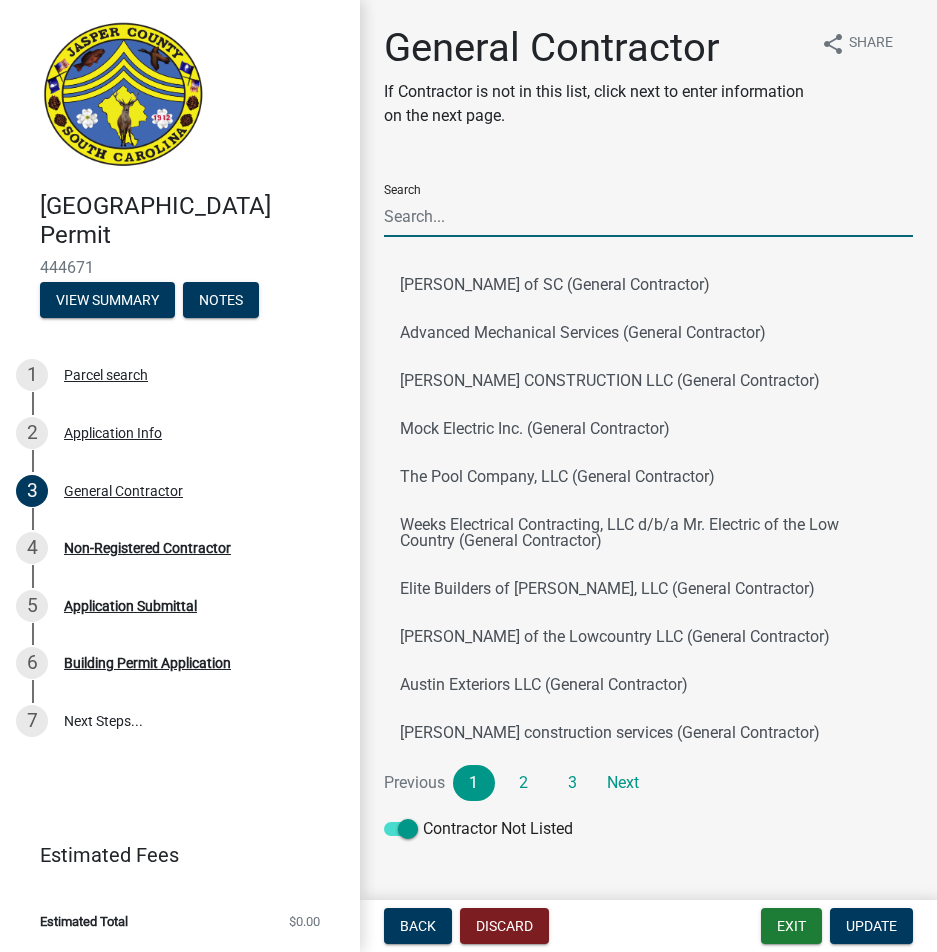 click on "Search" at bounding box center (648, 216) 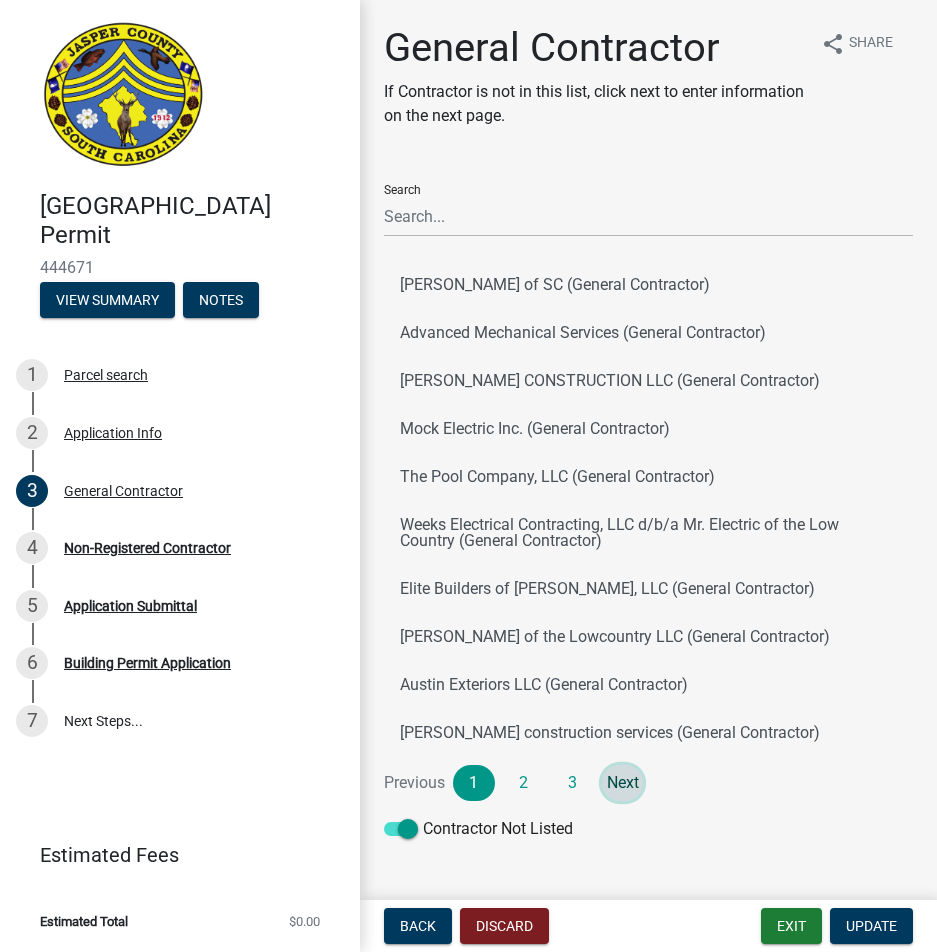 click on "Next" 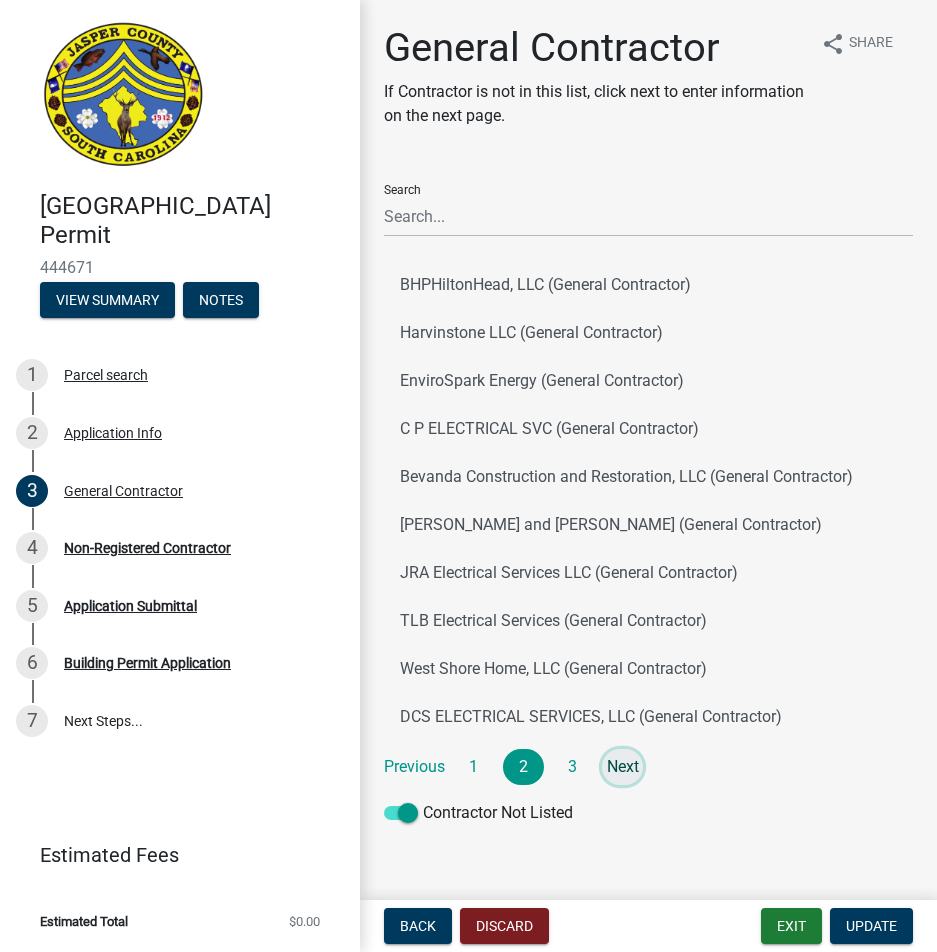 click on "Next" 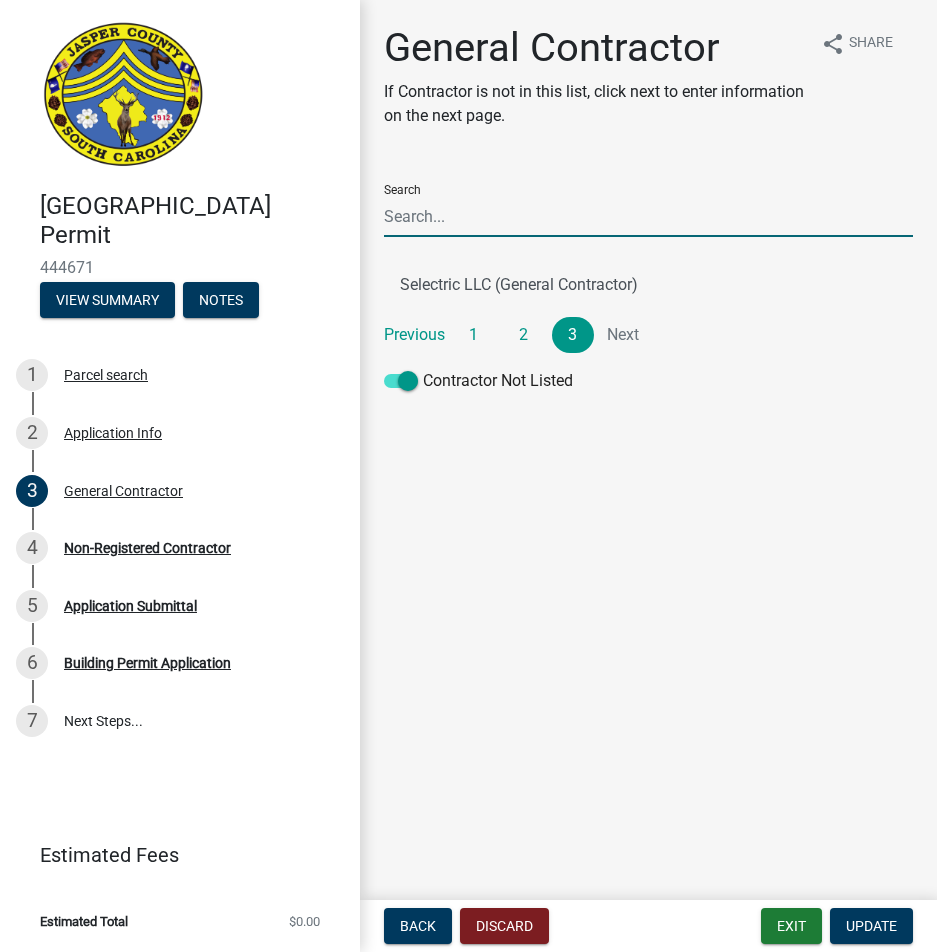 click on "Search" at bounding box center (648, 216) 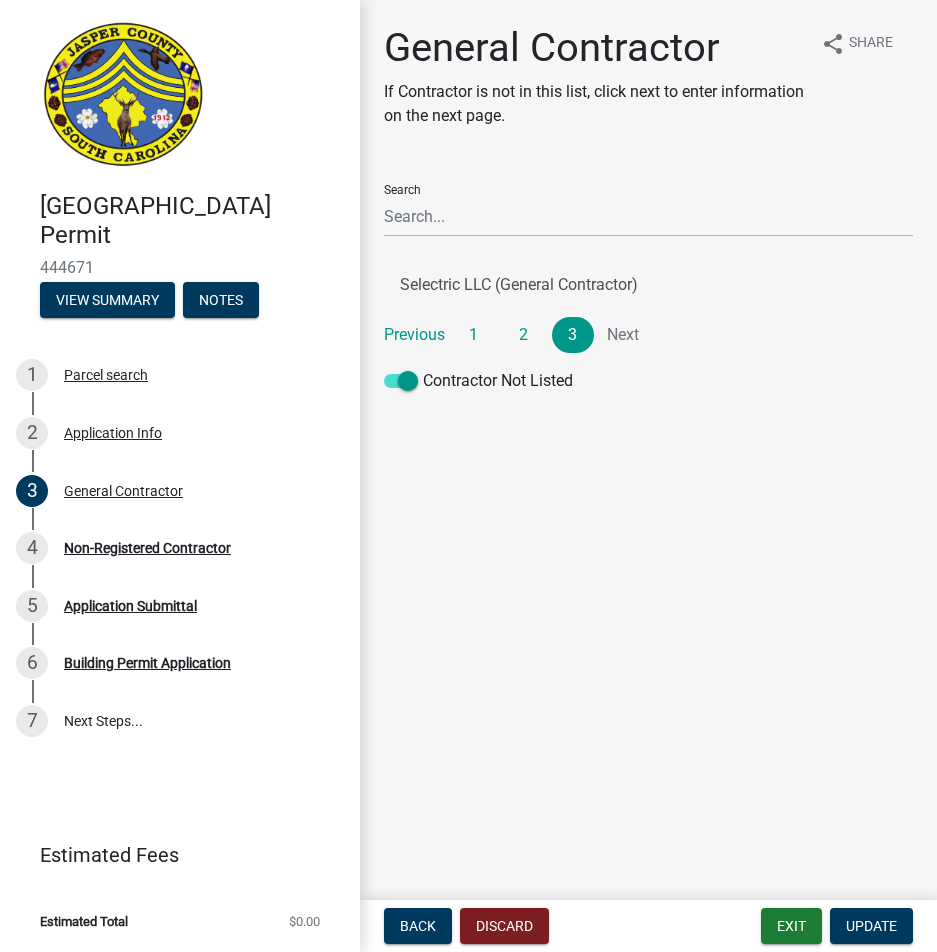 click on "Next" 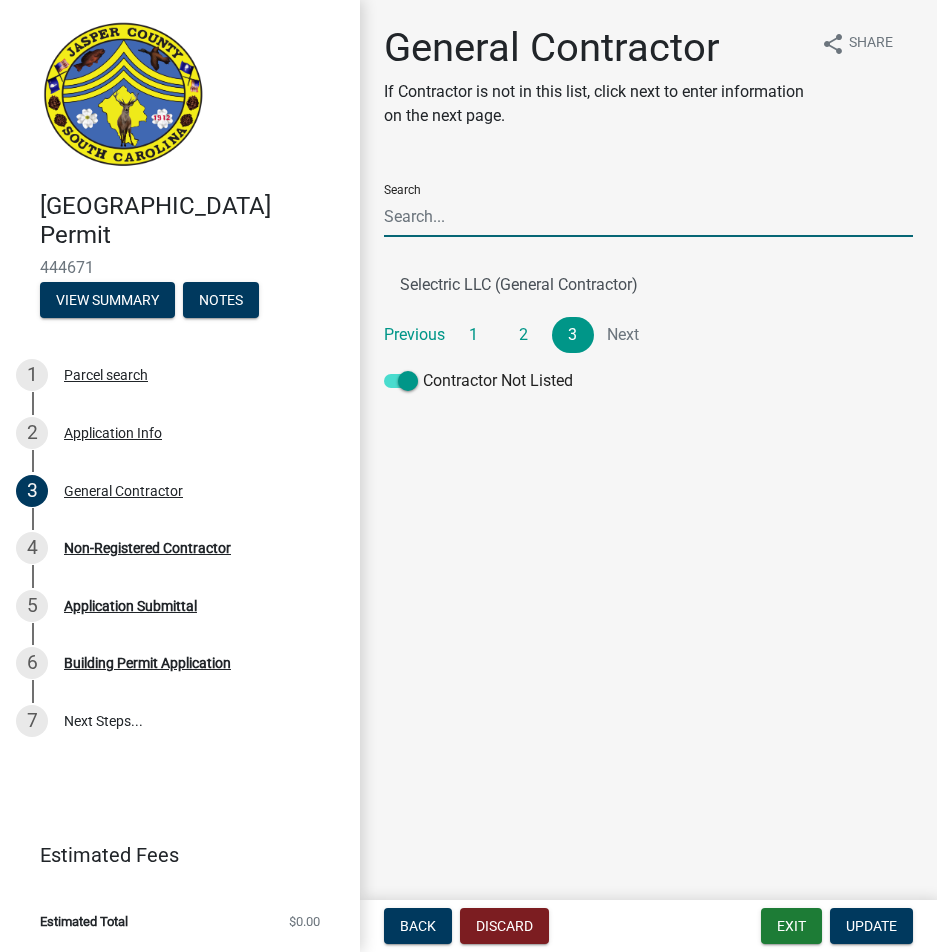 click on "Search" at bounding box center [648, 216] 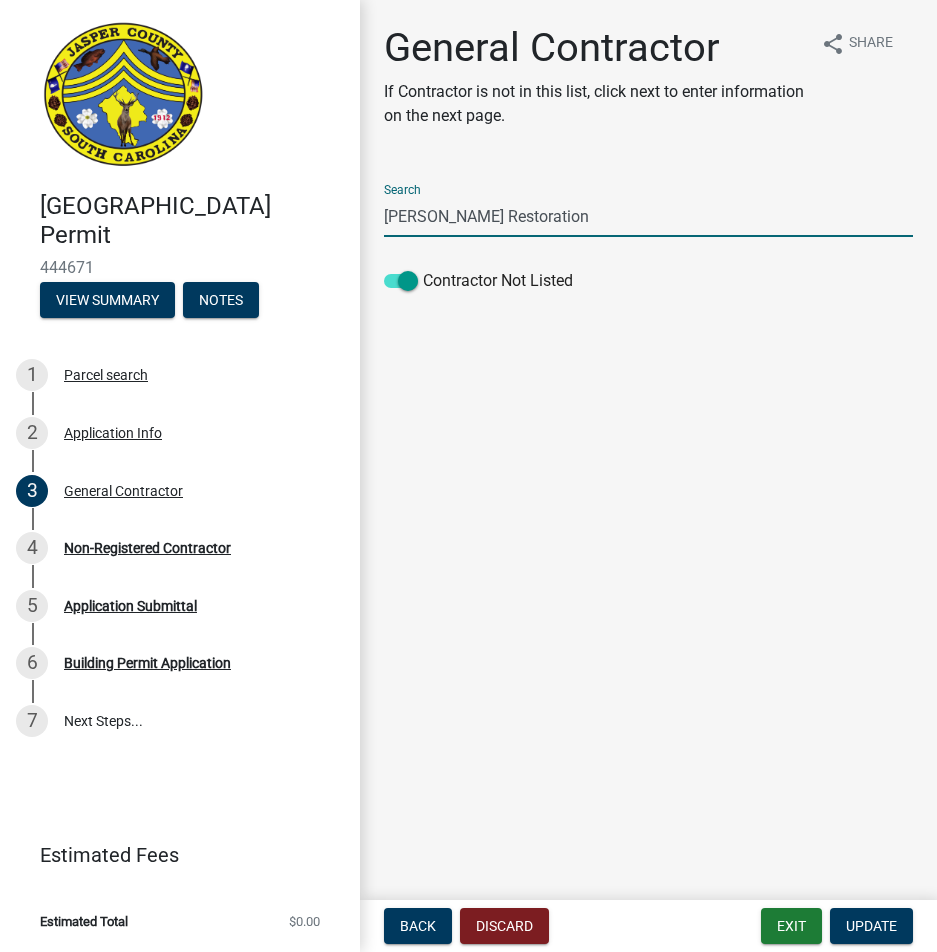 type on "[PERSON_NAME] Restoration" 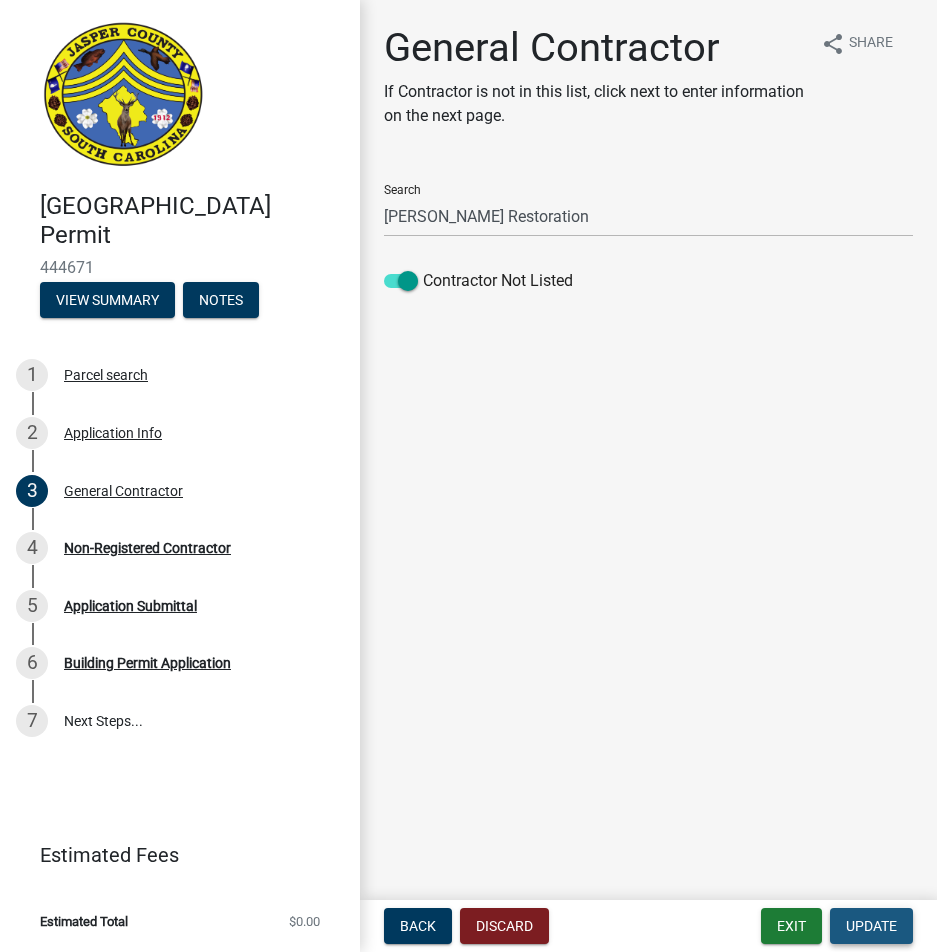 click on "Update" at bounding box center [871, 926] 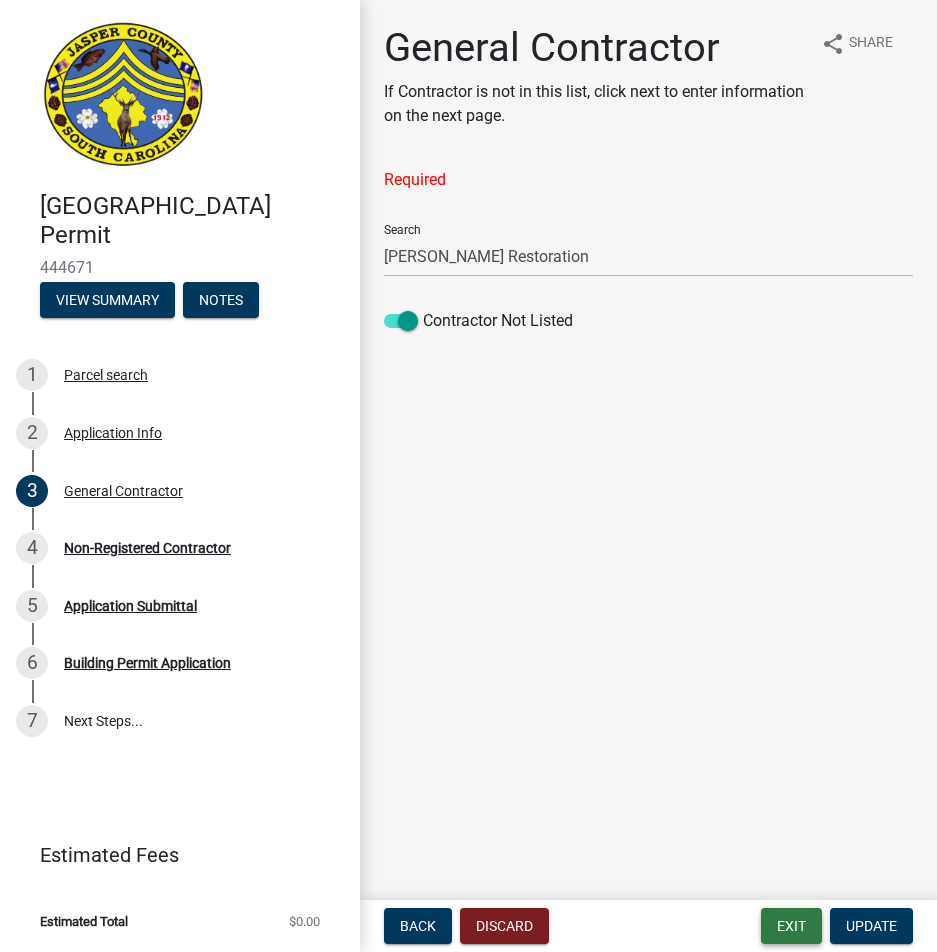 click on "Exit" at bounding box center (791, 926) 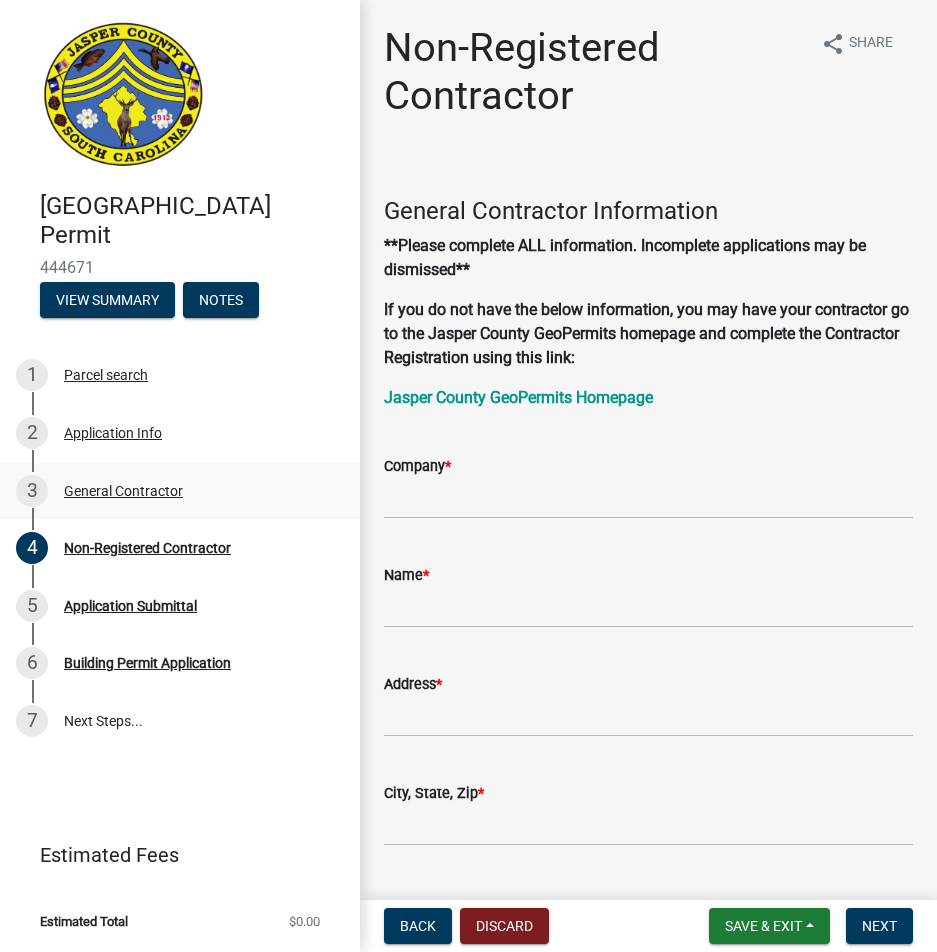 click on "General Contractor" at bounding box center [123, 491] 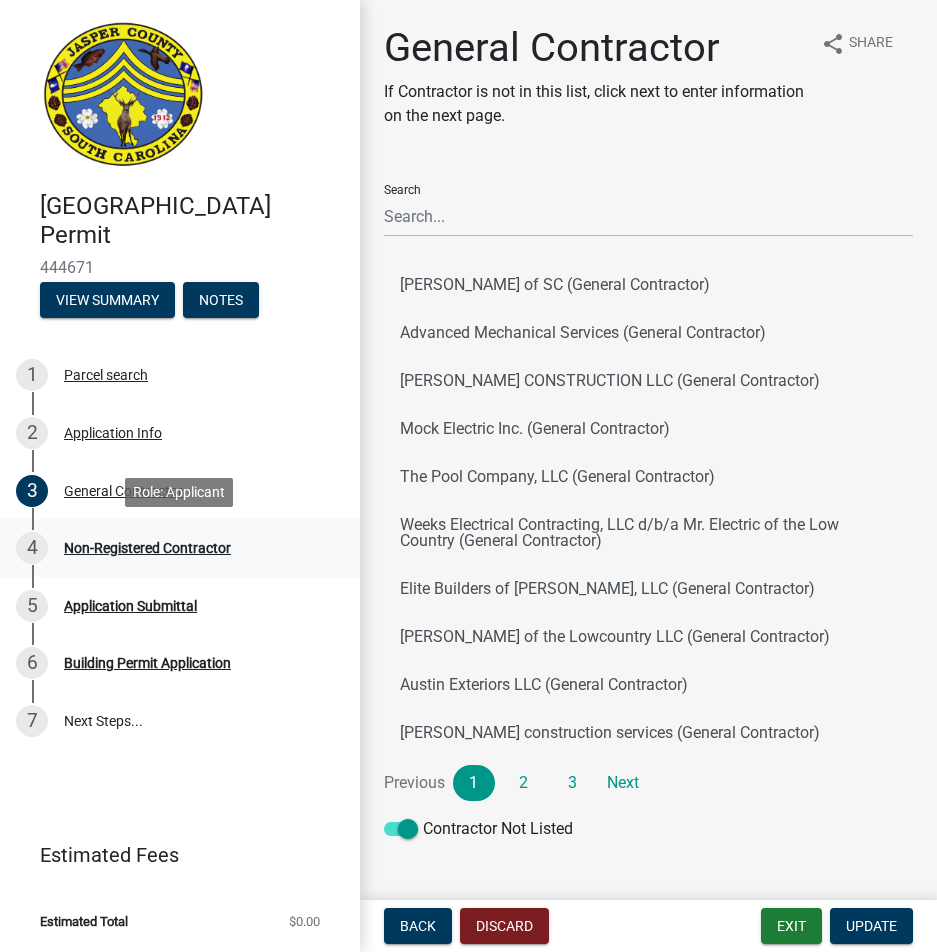 click on "Non-Registered Contractor" at bounding box center (147, 548) 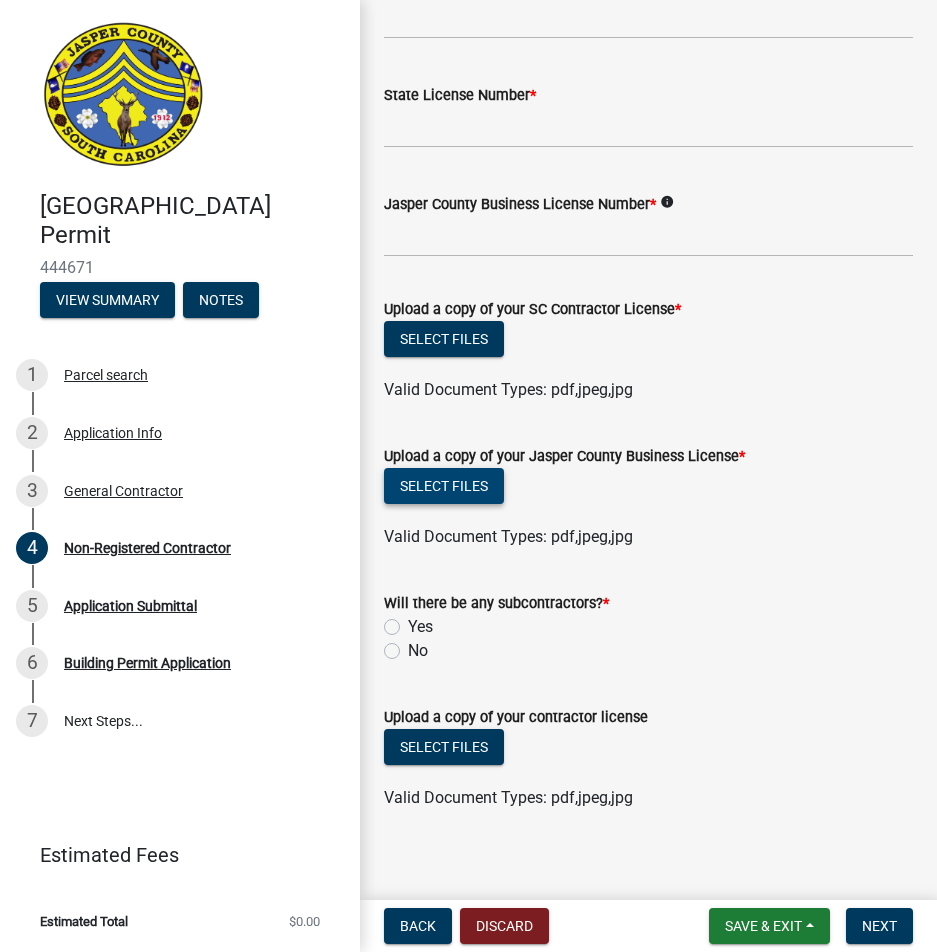 scroll, scrollTop: 1039, scrollLeft: 0, axis: vertical 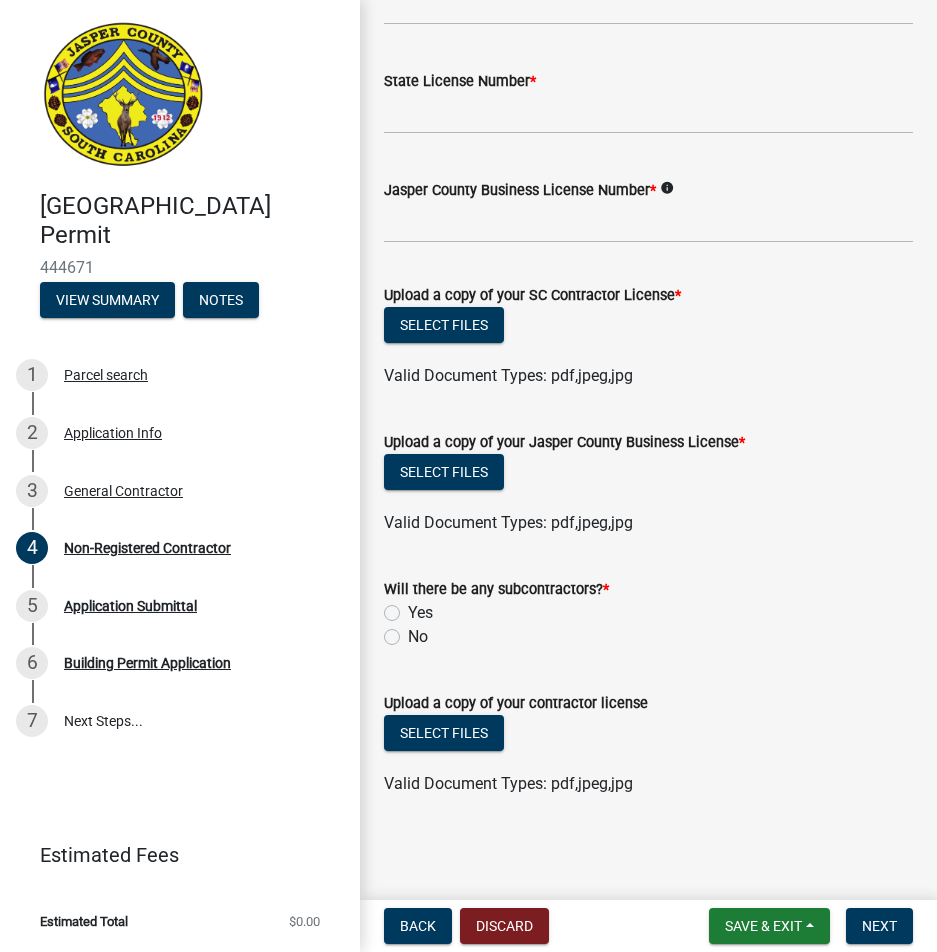 click on "Yes" 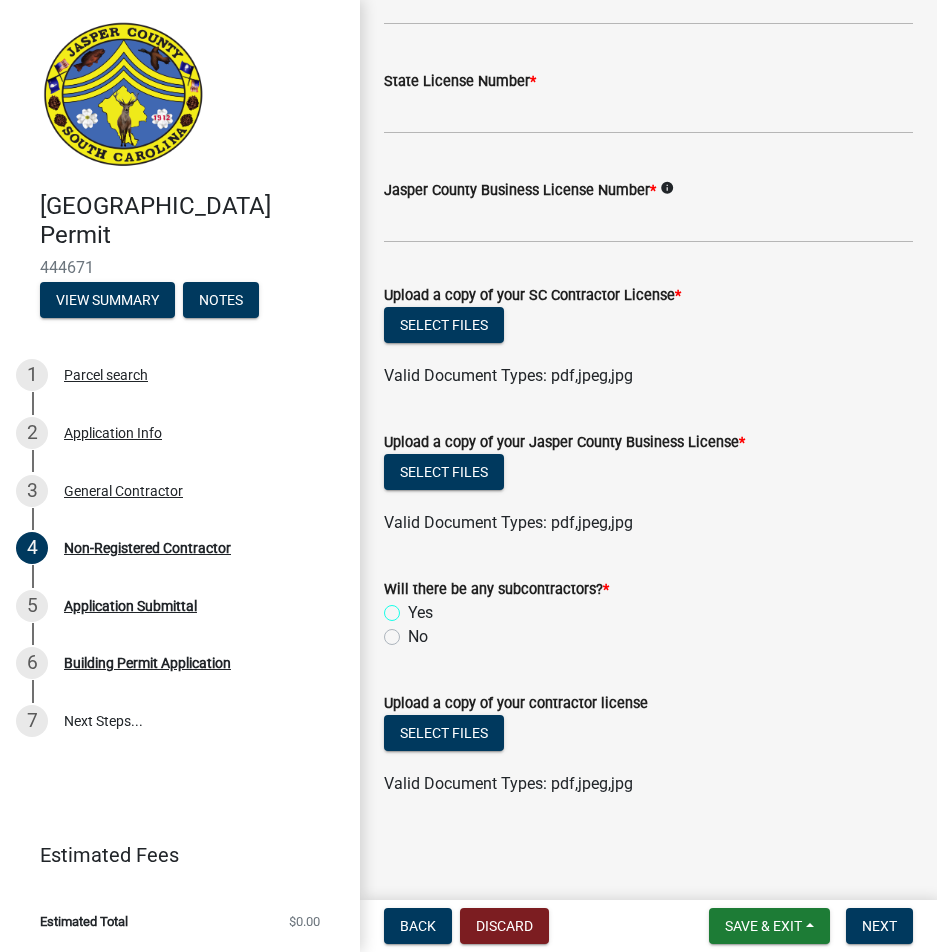 click on "Yes" at bounding box center (414, 607) 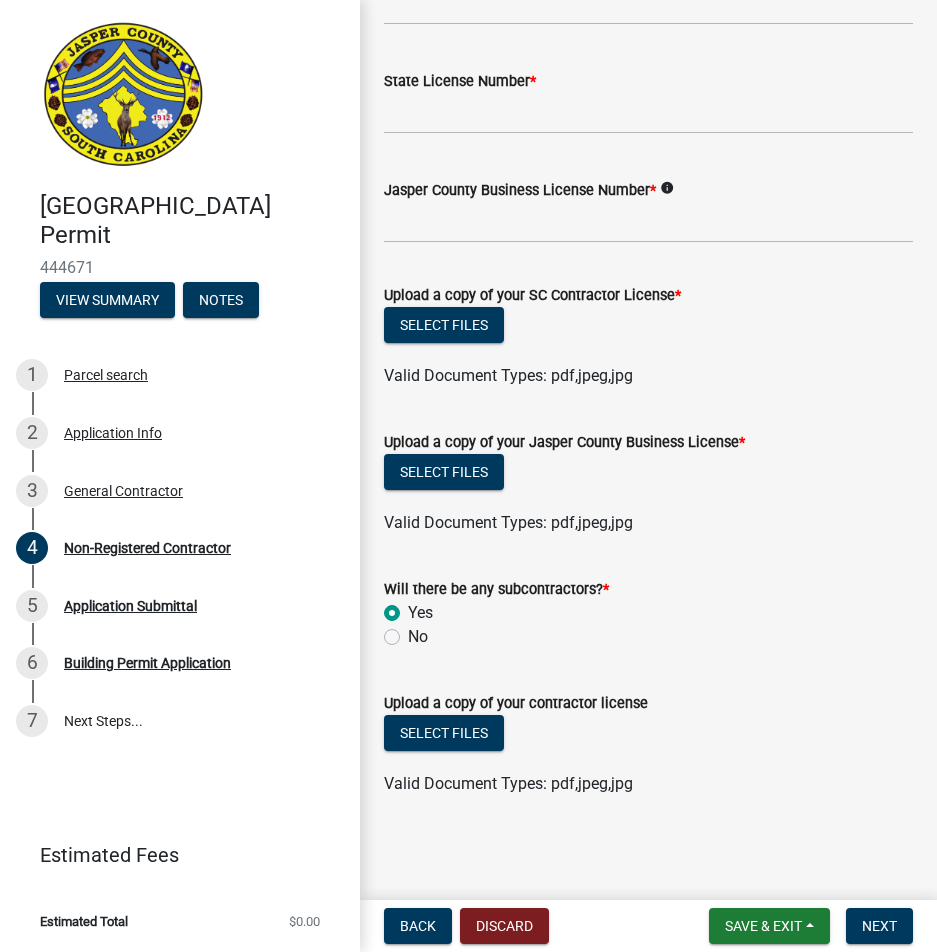 radio on "true" 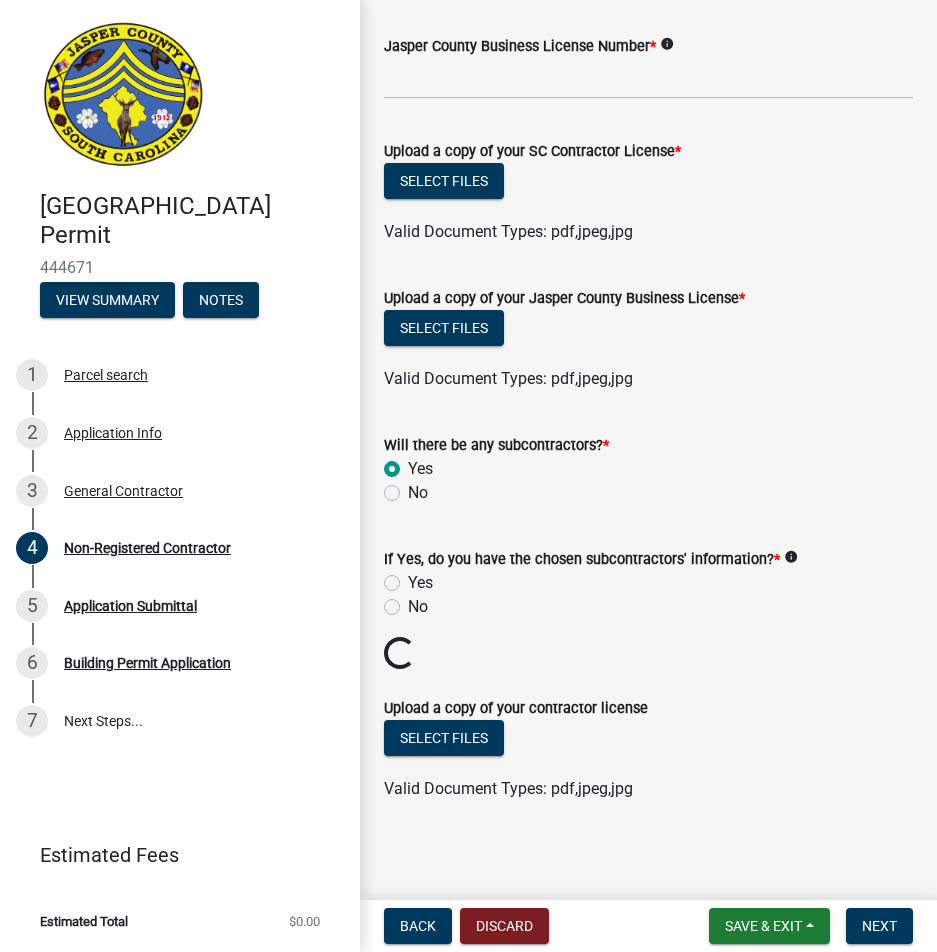 scroll, scrollTop: 1188, scrollLeft: 0, axis: vertical 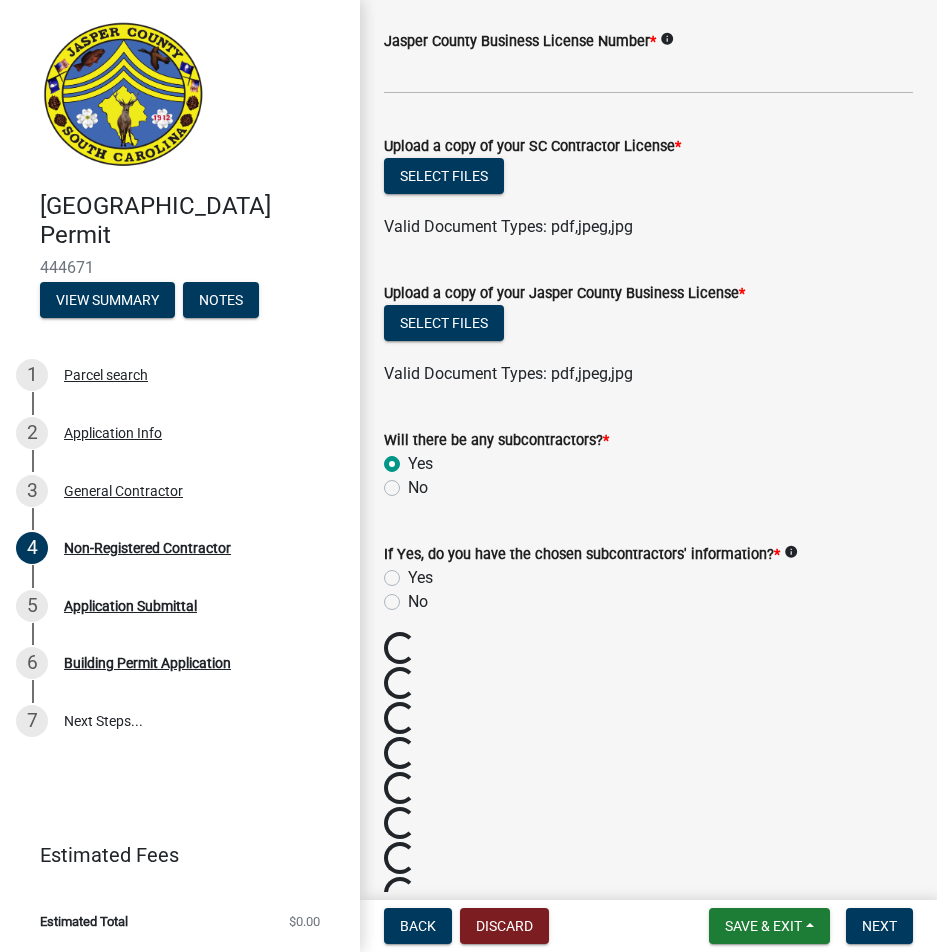 click on "No" 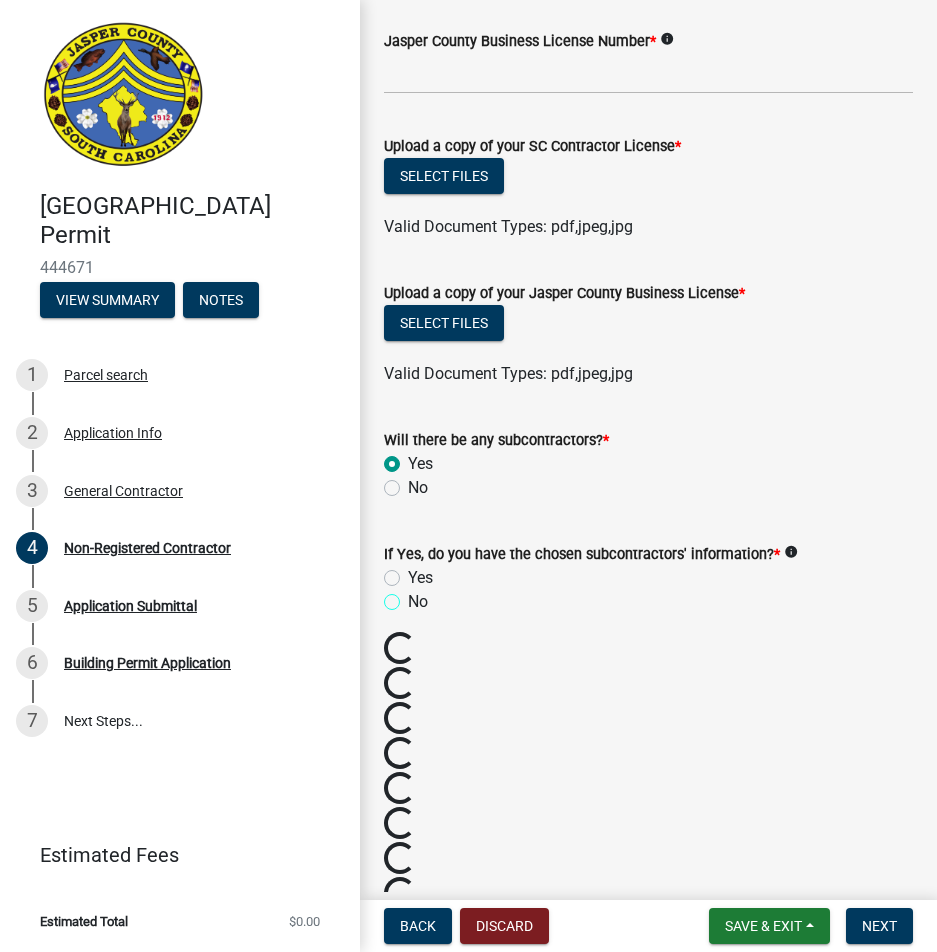 click on "No" at bounding box center (414, 596) 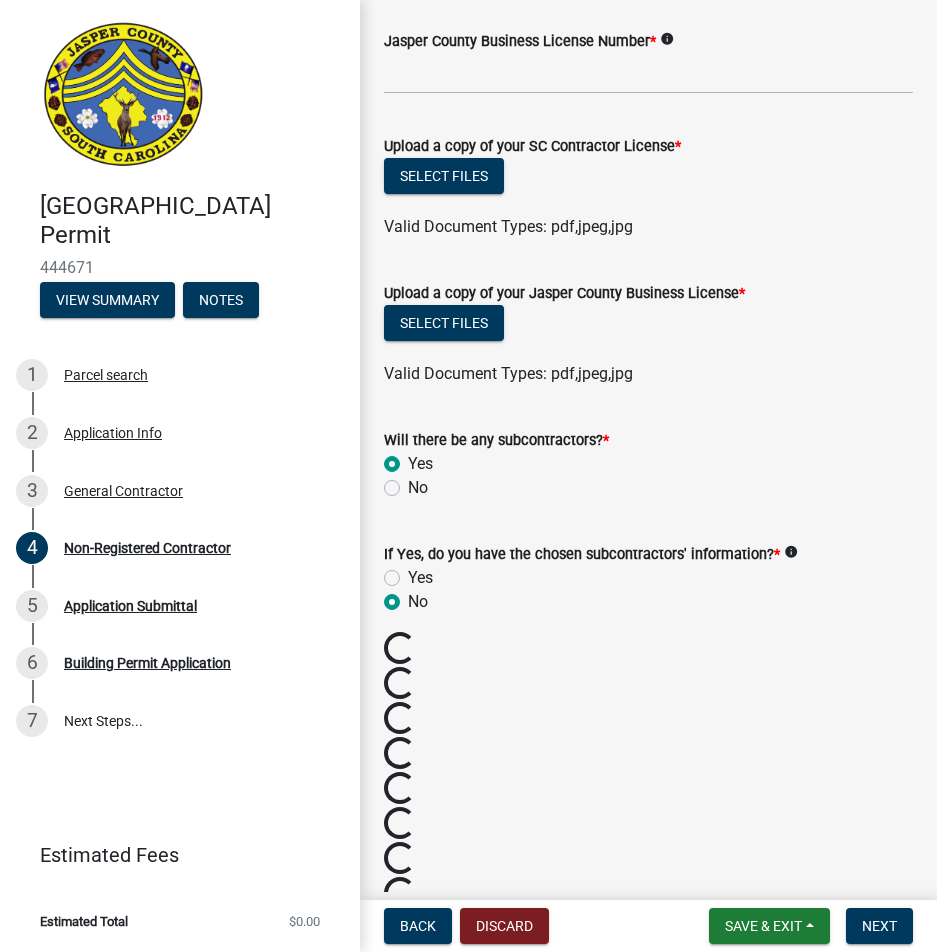 radio on "true" 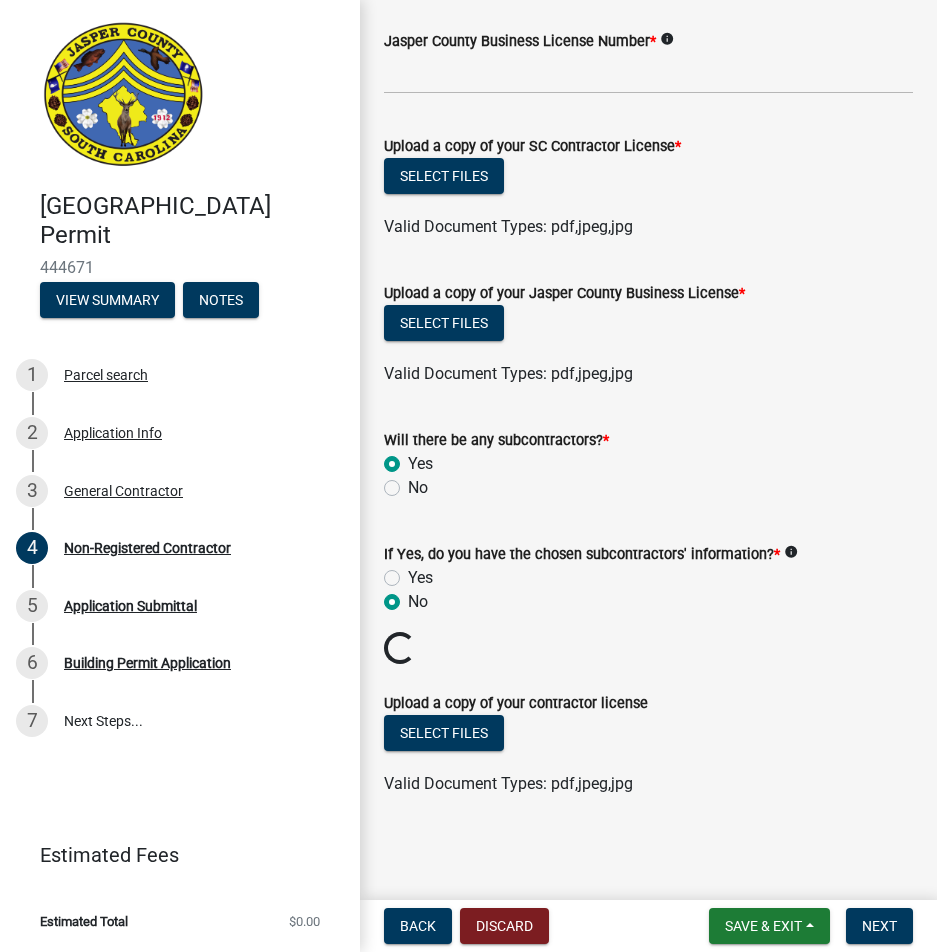scroll, scrollTop: 1153, scrollLeft: 0, axis: vertical 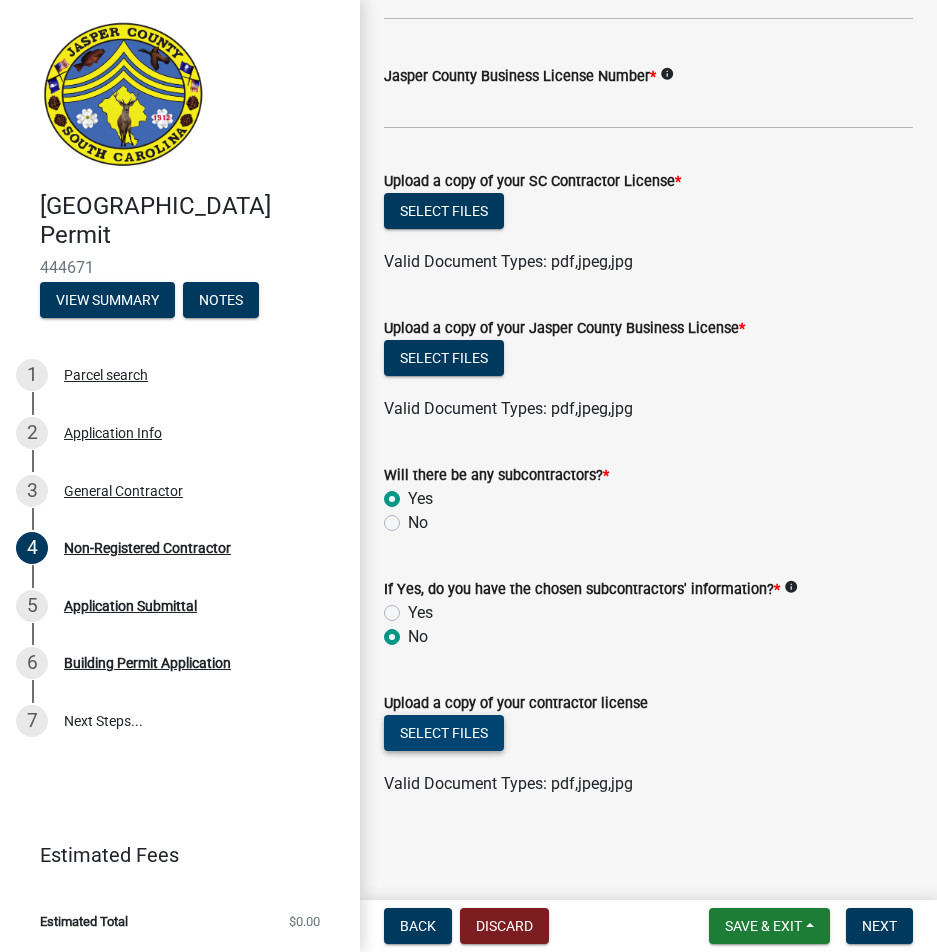 click on "Select files" 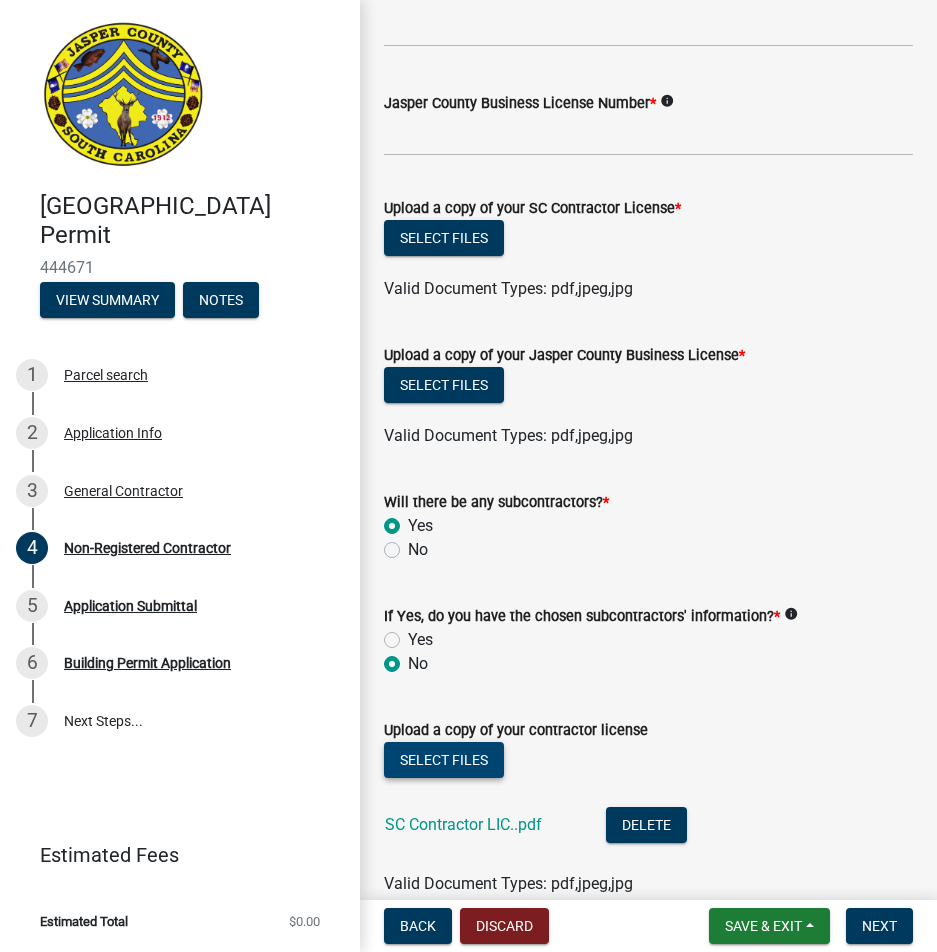 scroll, scrollTop: 1026, scrollLeft: 0, axis: vertical 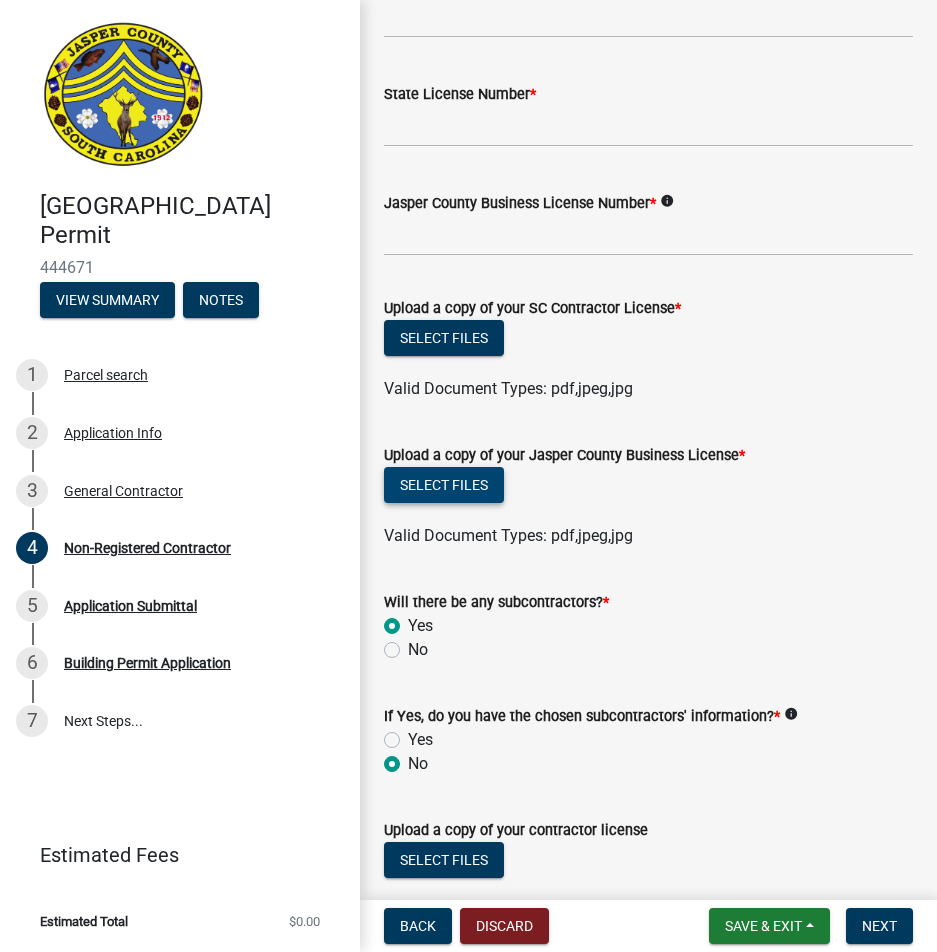click on "Select files" 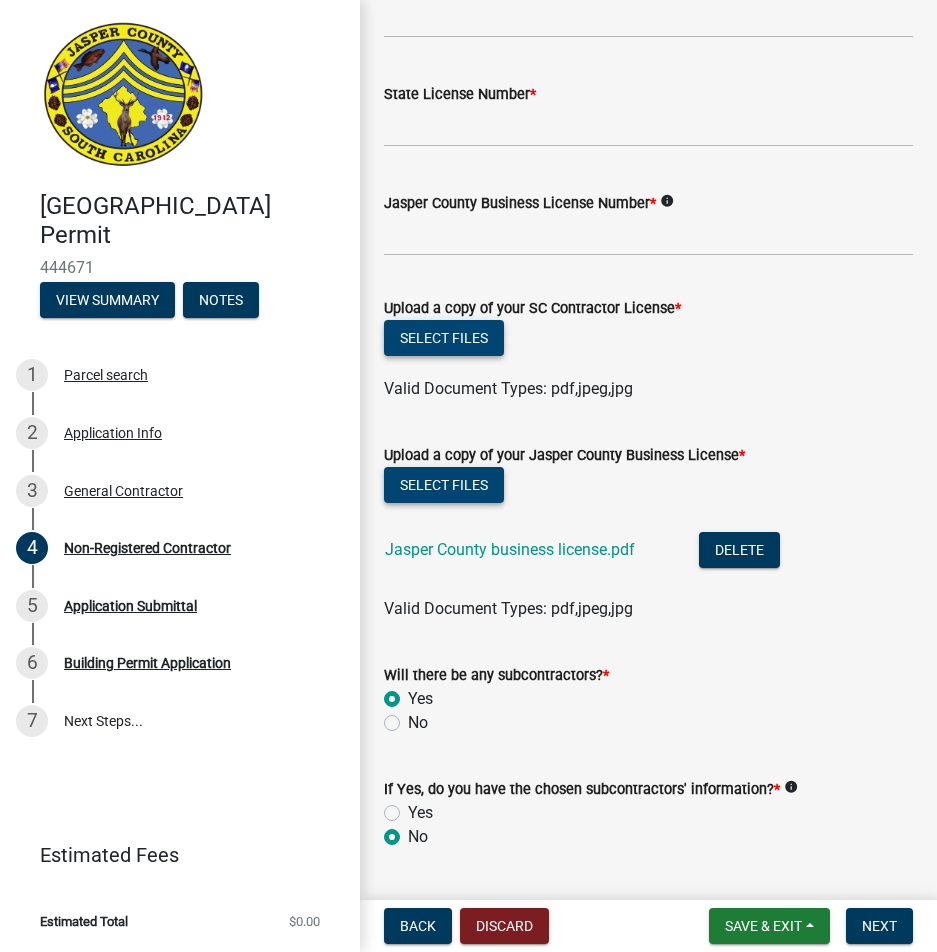 scroll, scrollTop: 1126, scrollLeft: 0, axis: vertical 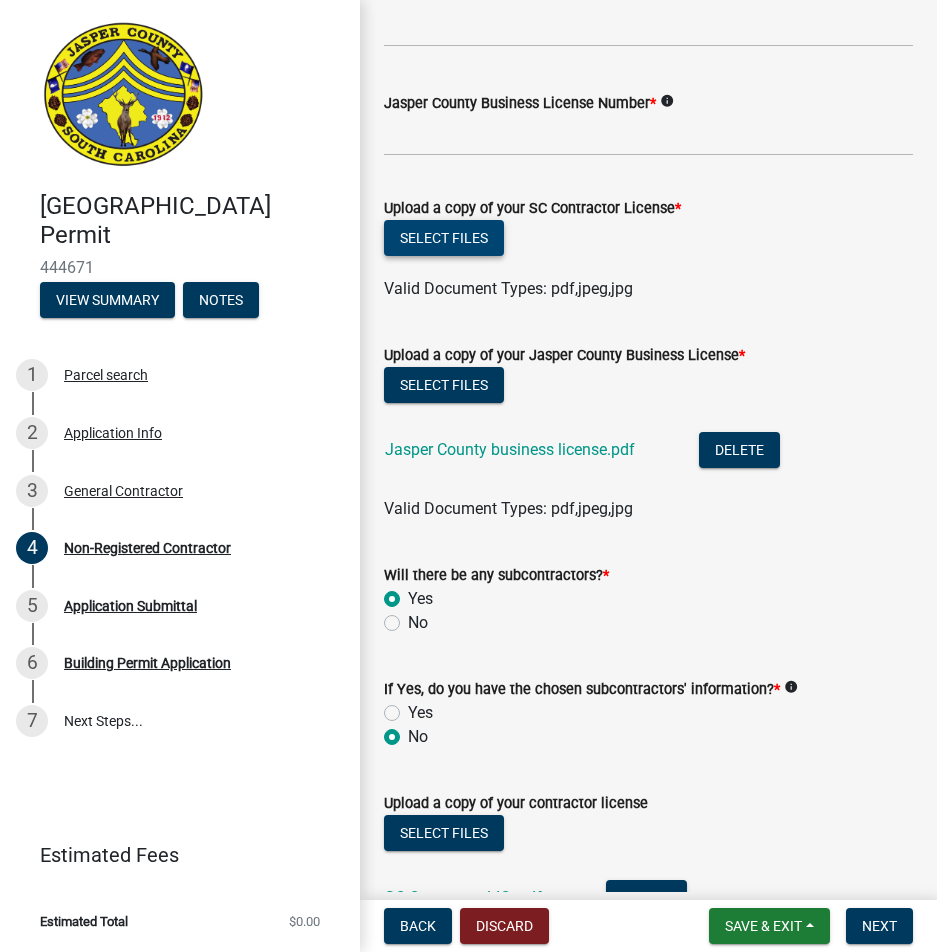 click on "Select files" 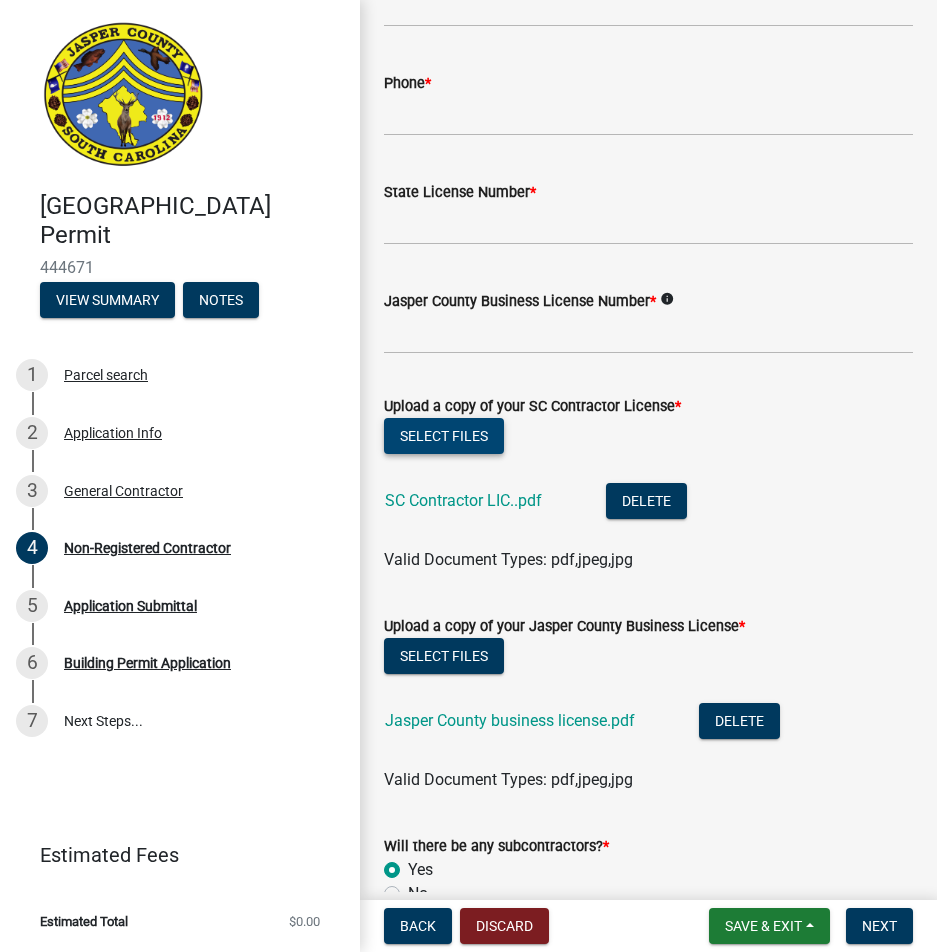scroll, scrollTop: 926, scrollLeft: 0, axis: vertical 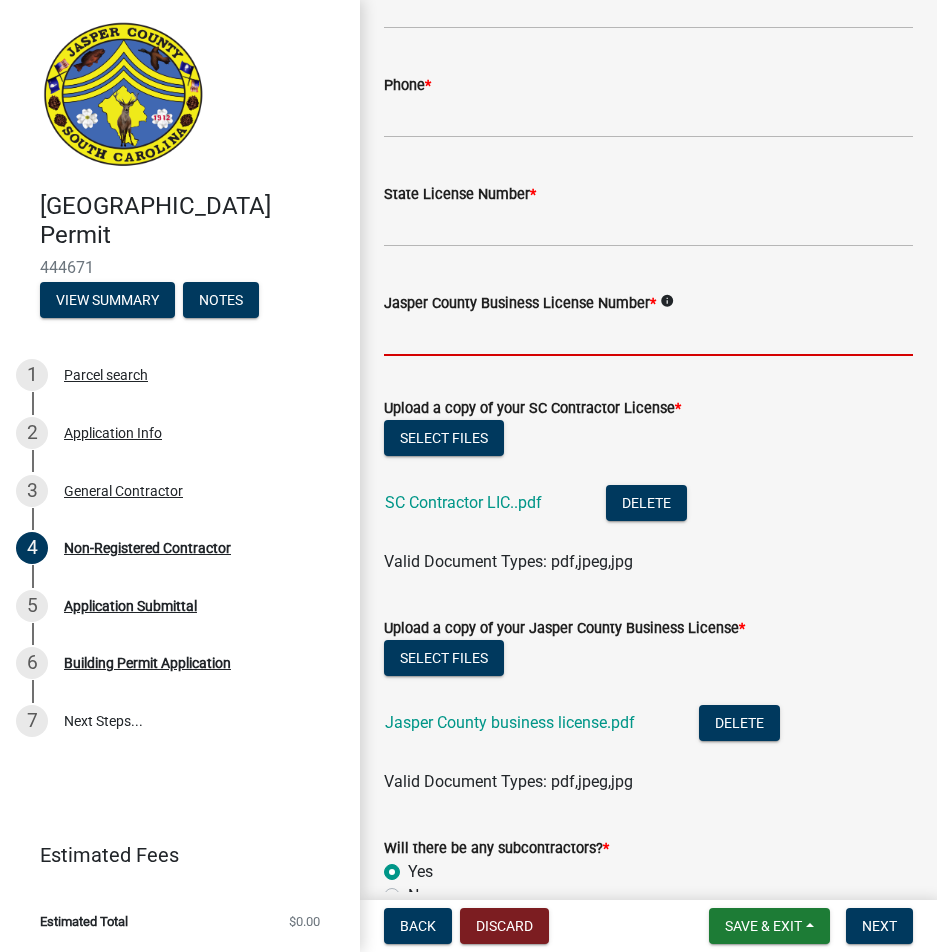 click on "Jasper County Business License Number  *" at bounding box center [648, 335] 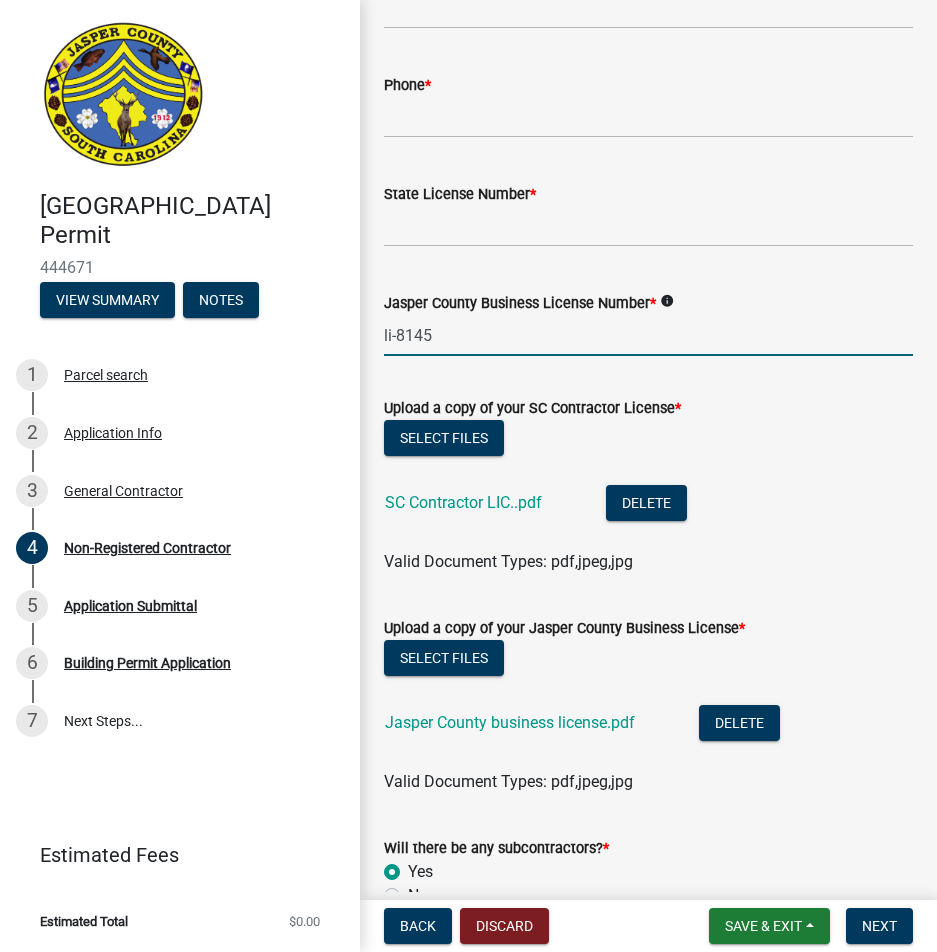 type on "li-8145" 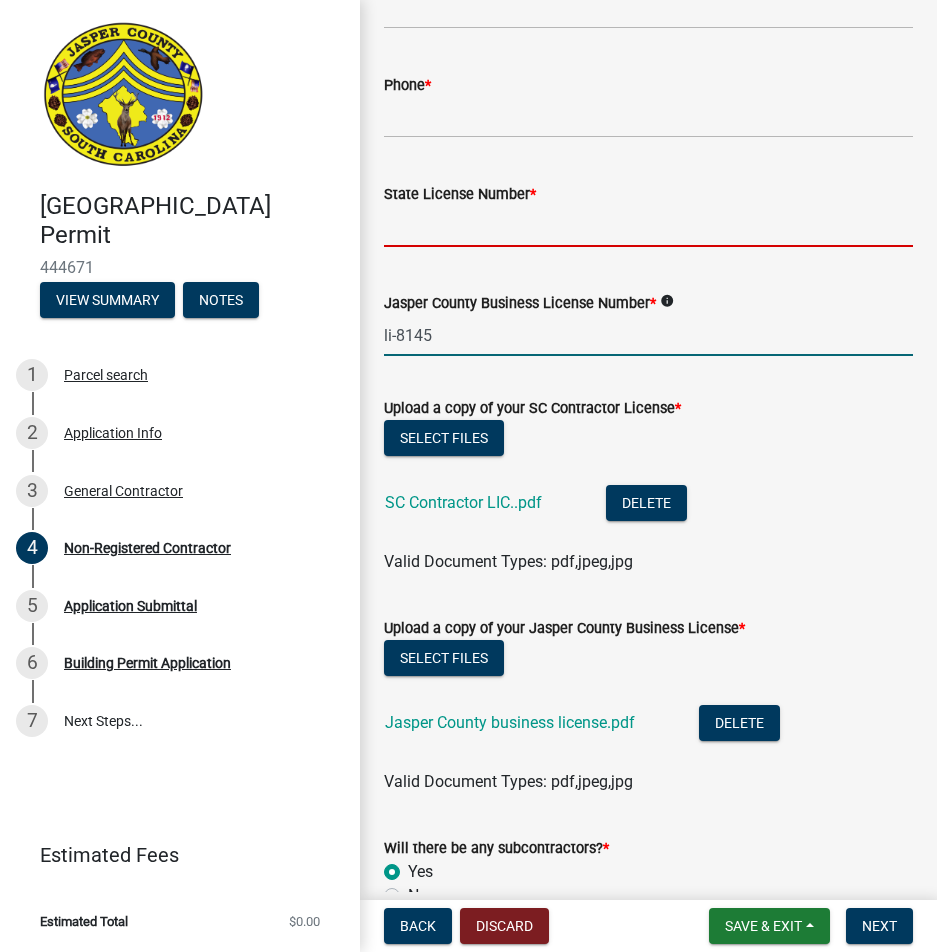click on "State License Number  *" at bounding box center [648, 226] 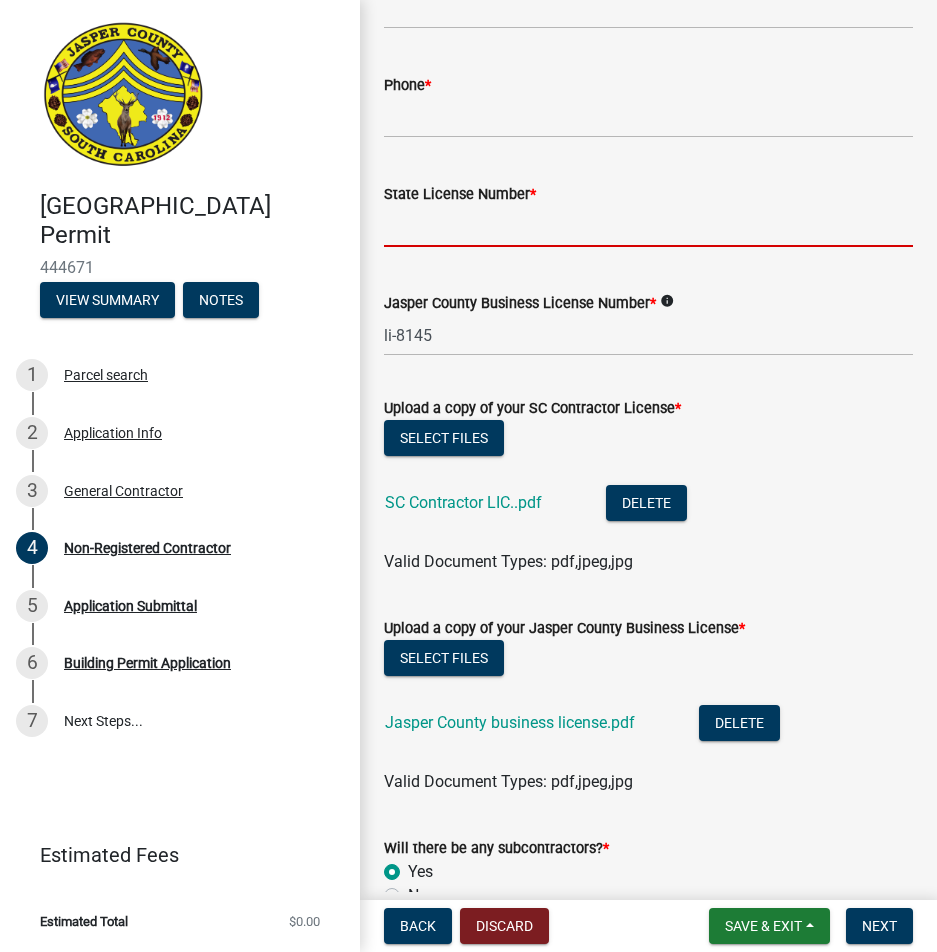 scroll, scrollTop: 923, scrollLeft: 0, axis: vertical 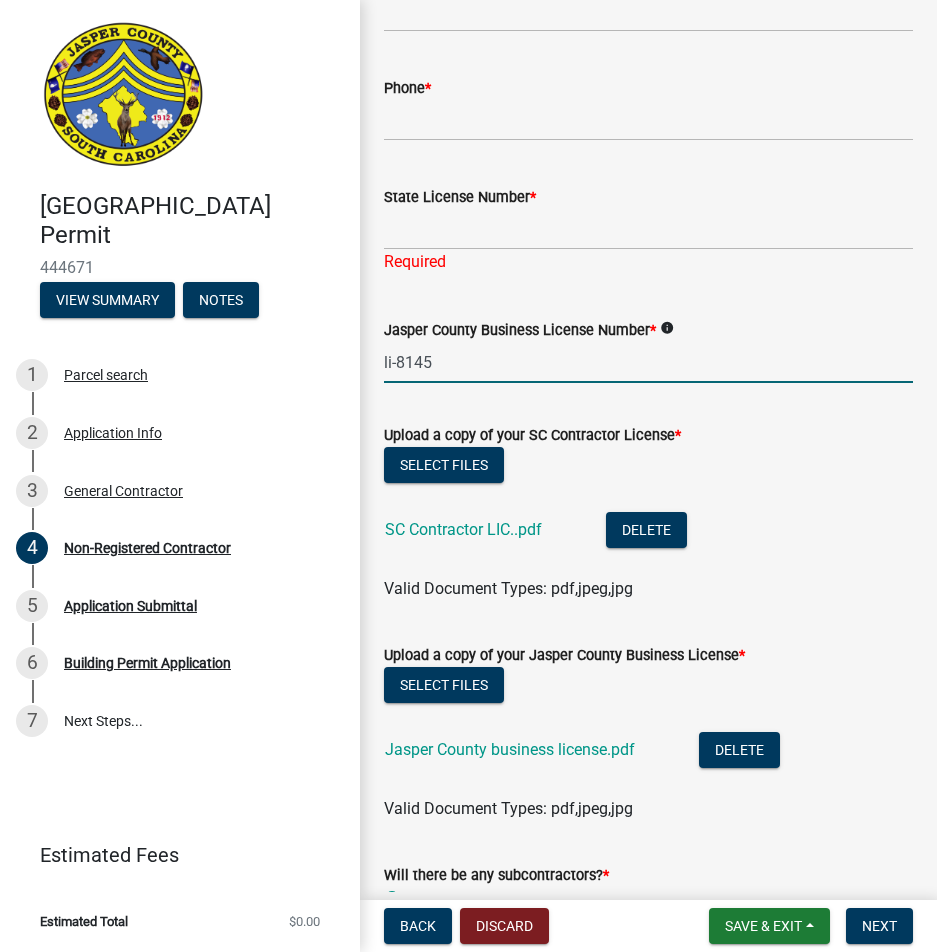 drag, startPoint x: 706, startPoint y: 340, endPoint x: 715, endPoint y: 363, distance: 24.698177 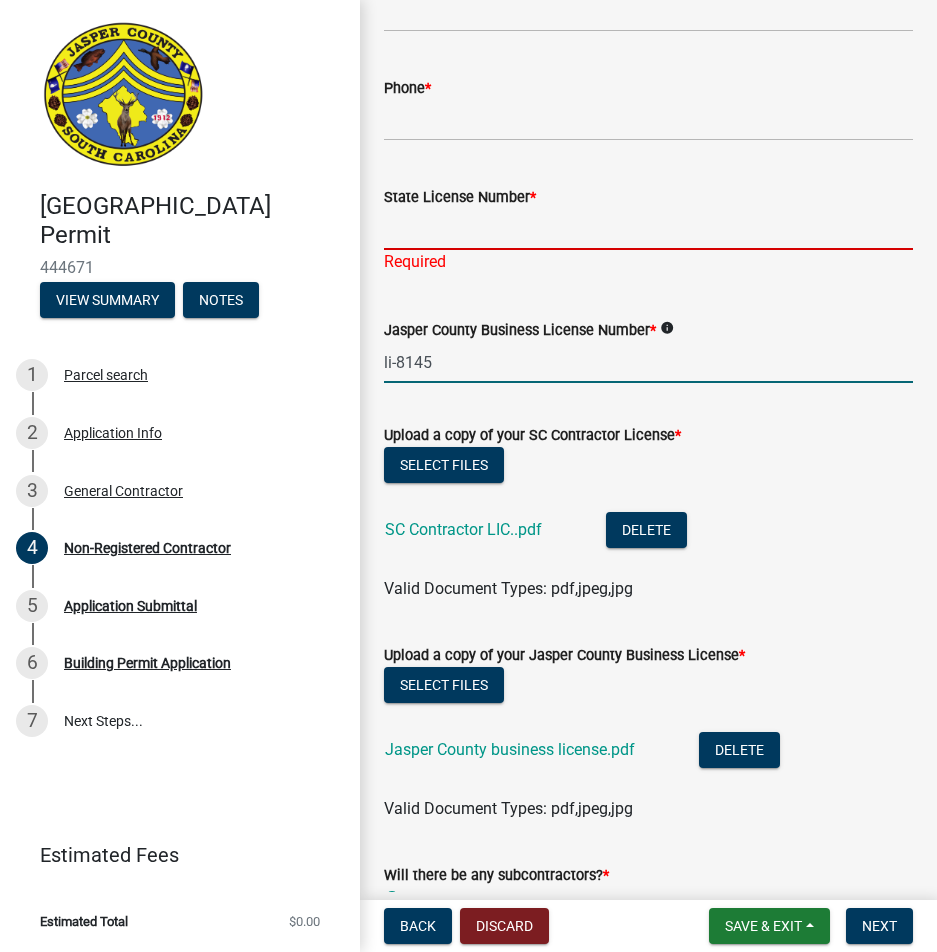 click on "State License Number  *" at bounding box center [648, 229] 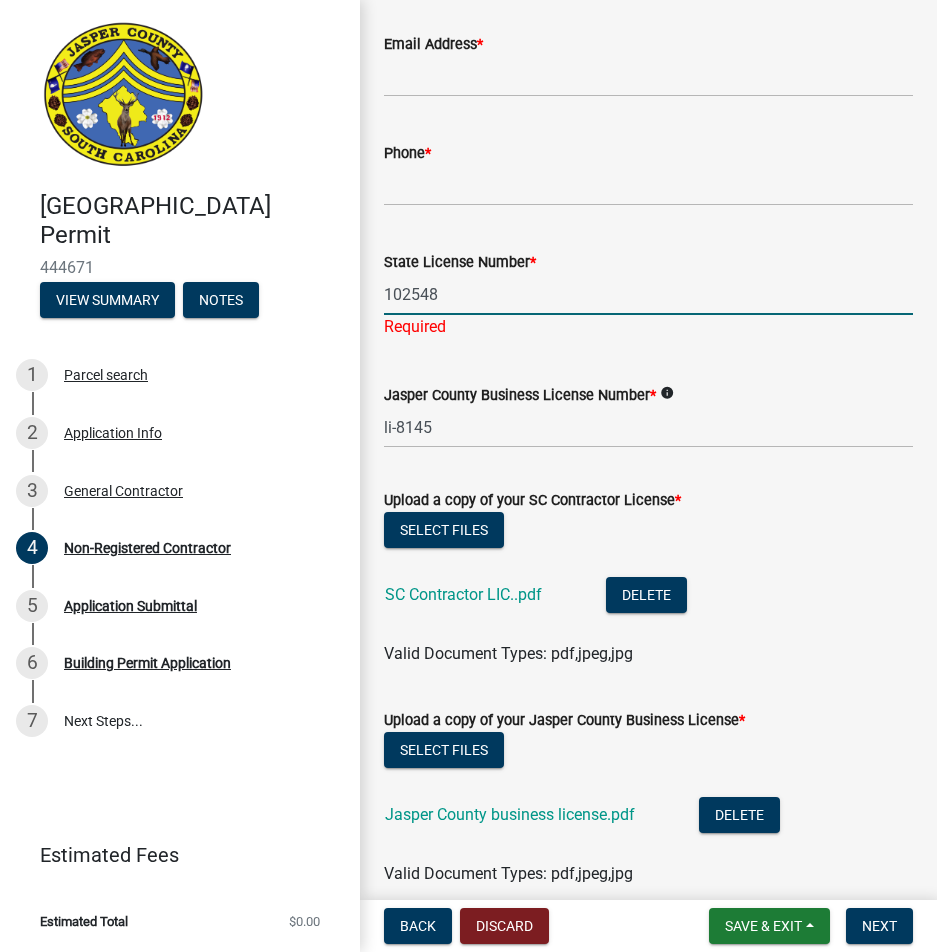 scroll, scrollTop: 823, scrollLeft: 0, axis: vertical 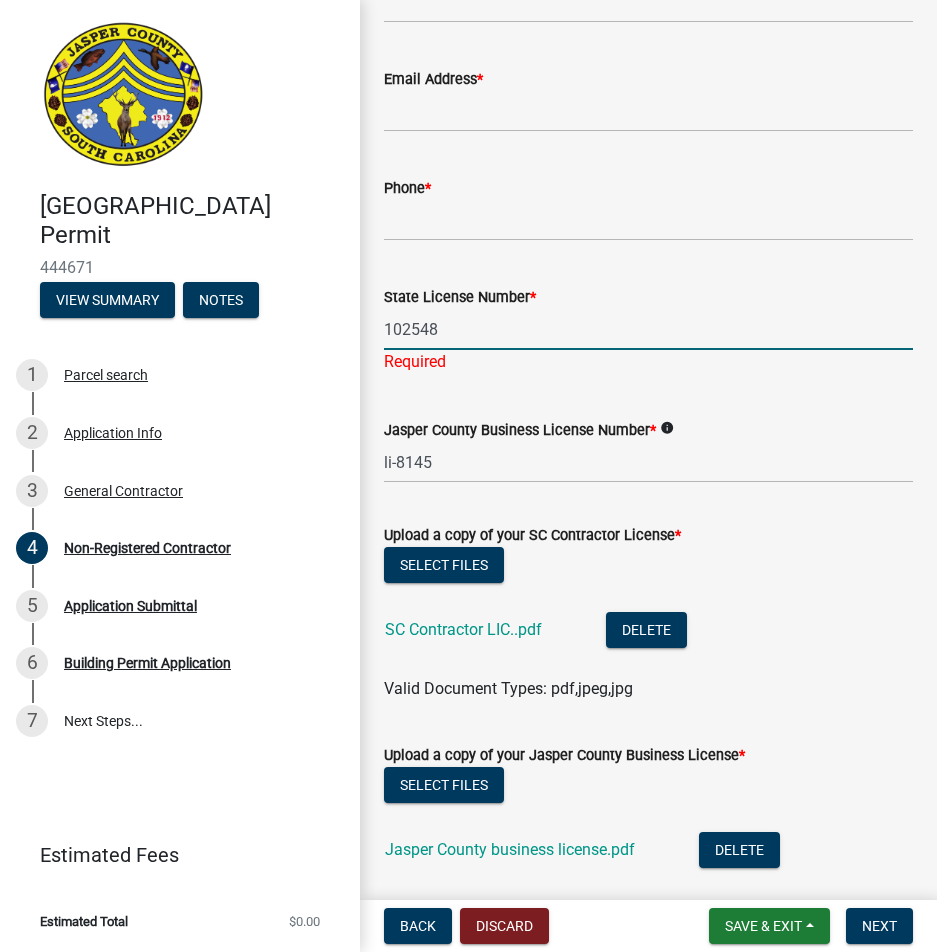 type on "102548" 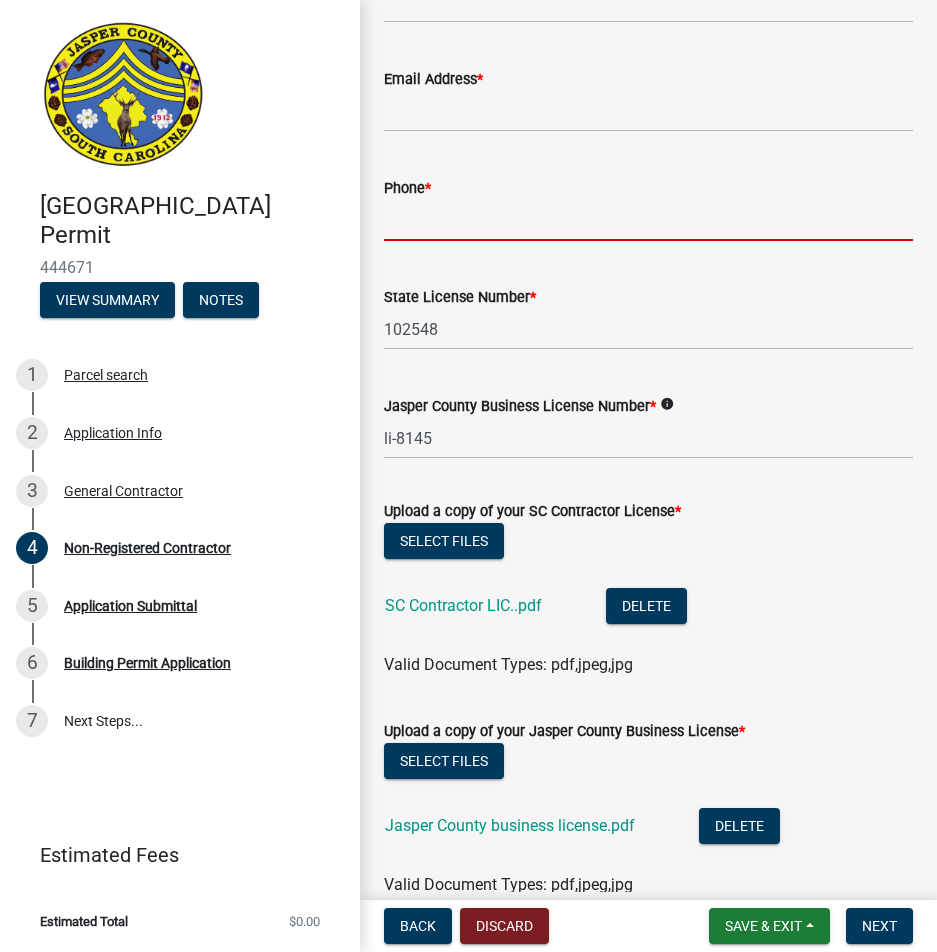 click on "Phone  *" at bounding box center [648, 220] 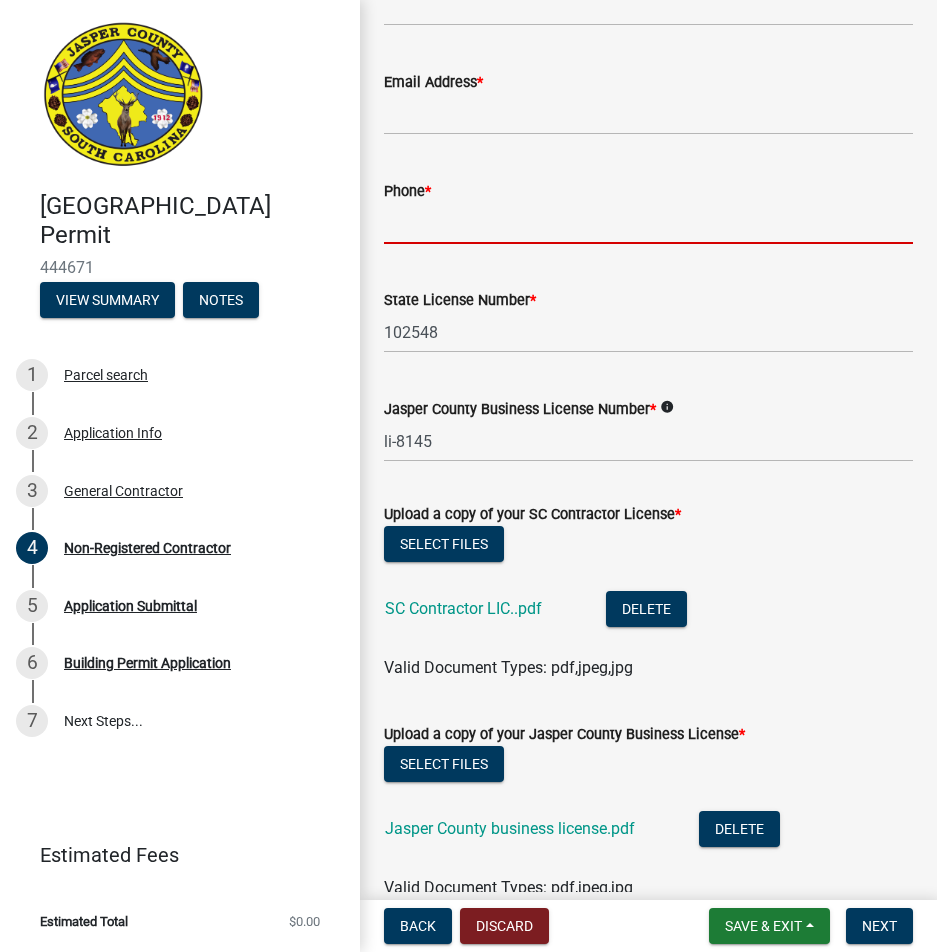 click on "Phone  *" at bounding box center (648, 223) 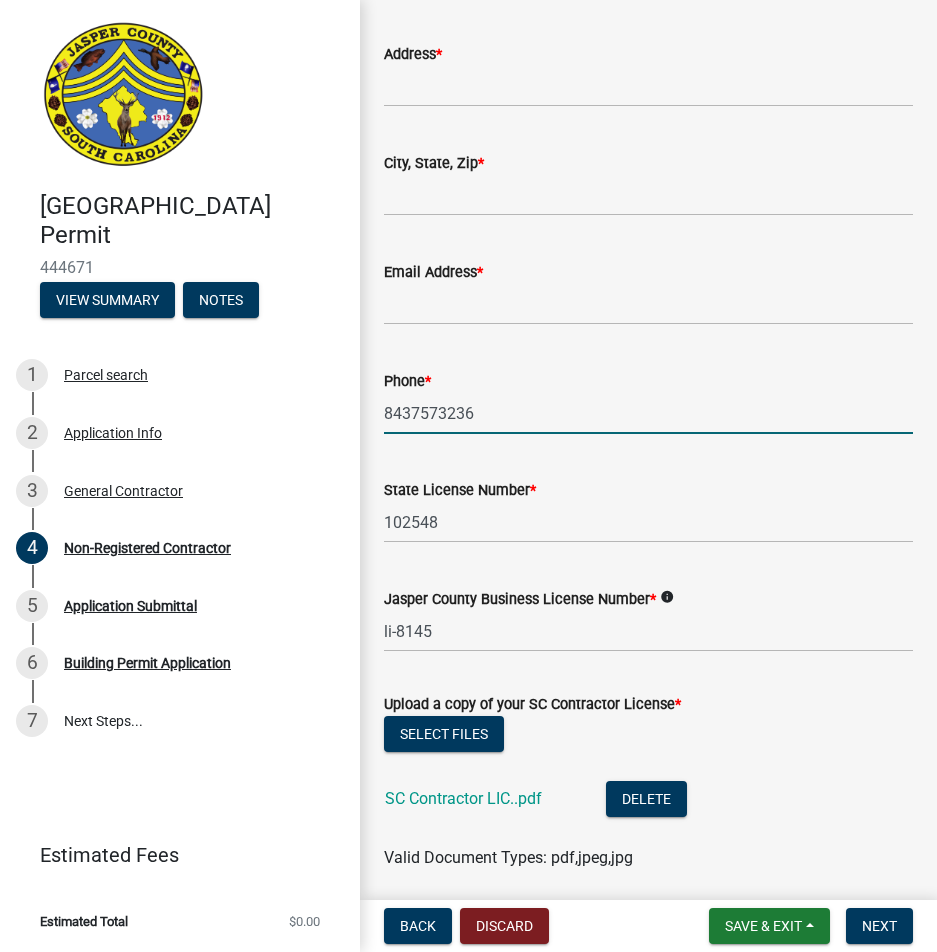 scroll, scrollTop: 620, scrollLeft: 0, axis: vertical 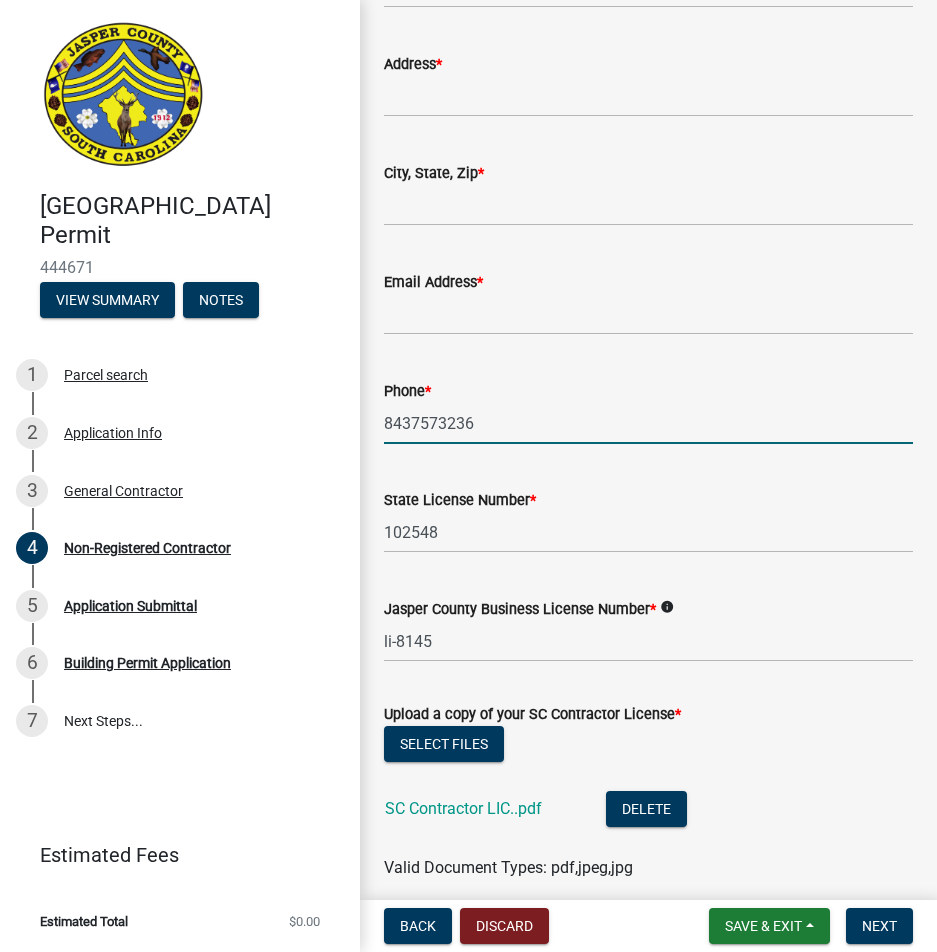 type on "8437573236" 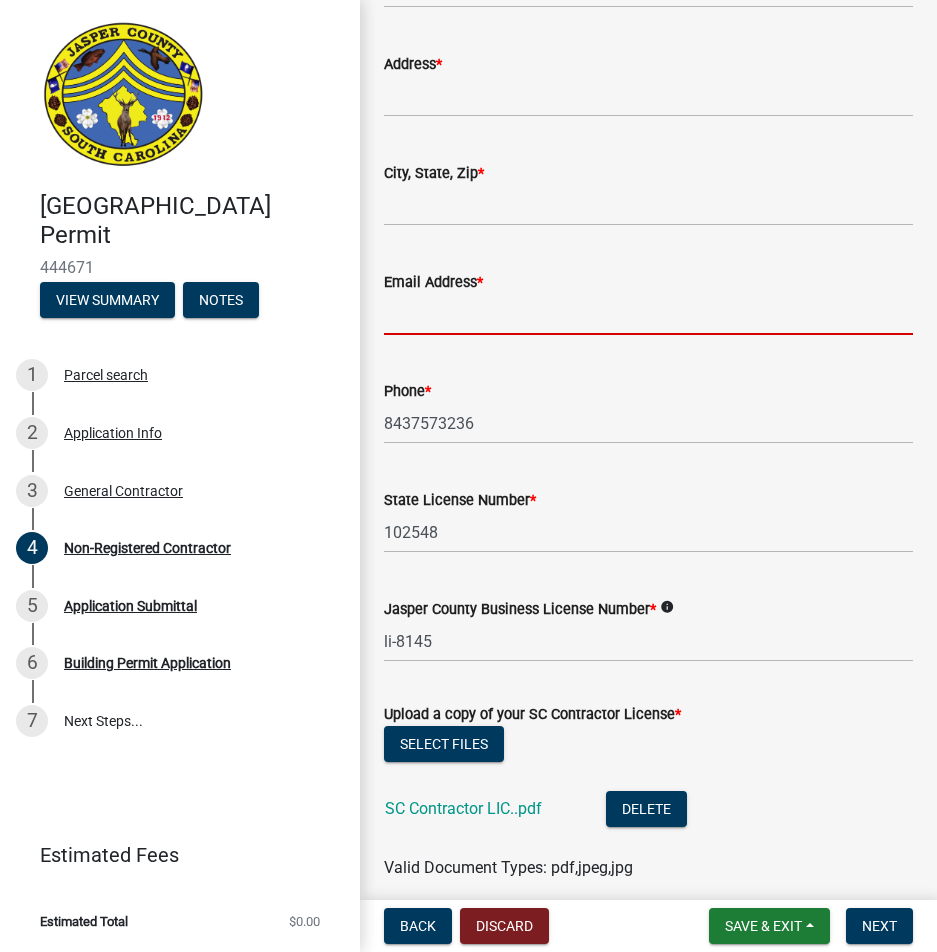 click on "Email Address  *" at bounding box center [648, 314] 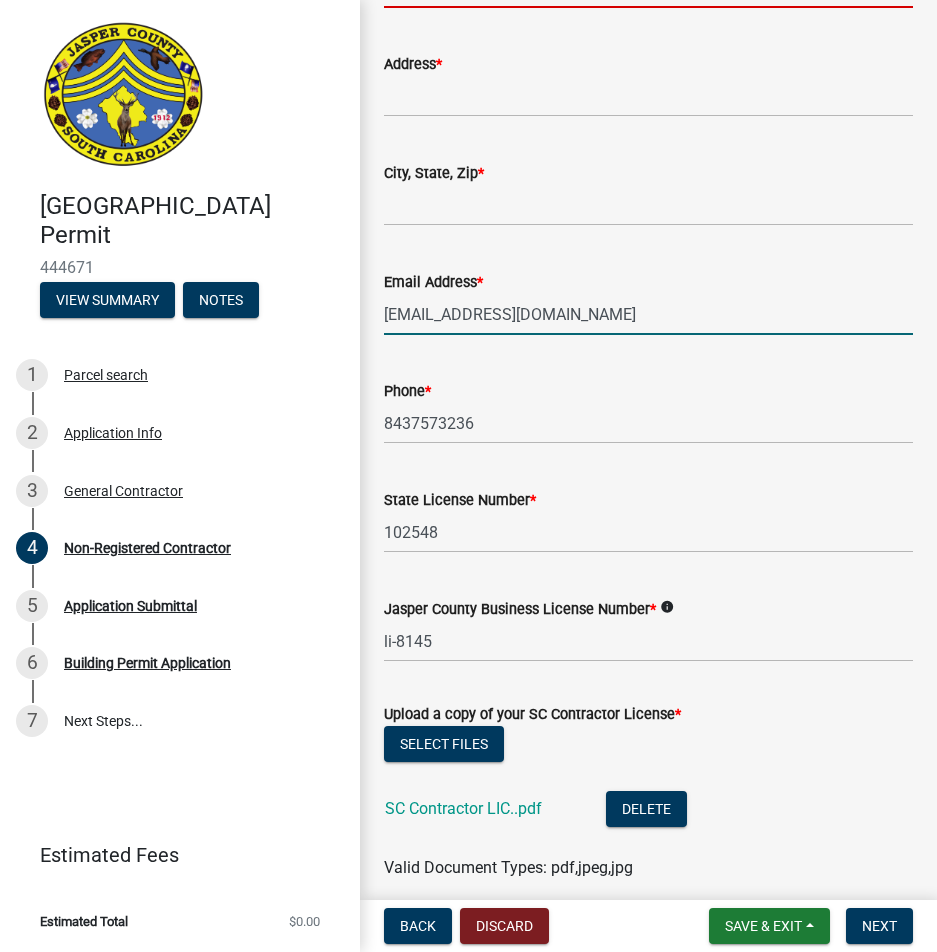 type on "[PERSON_NAME]" 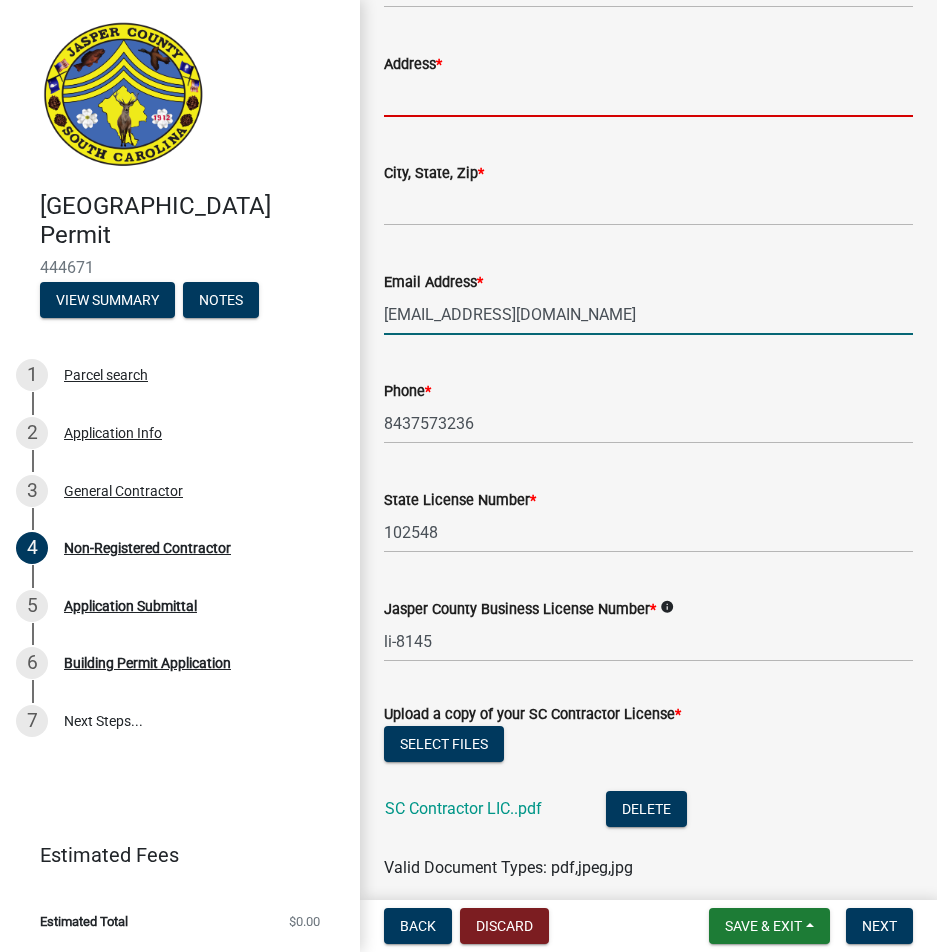 type on "[STREET_ADDRESS]" 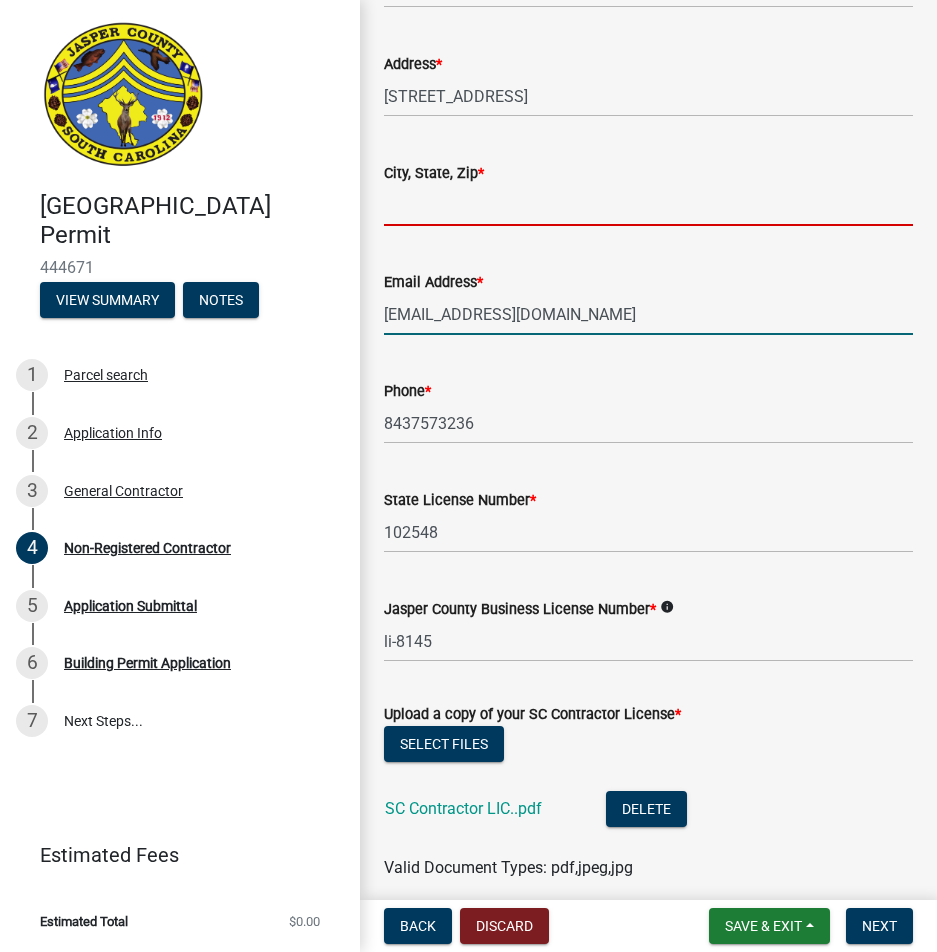 type on "Bluffton" 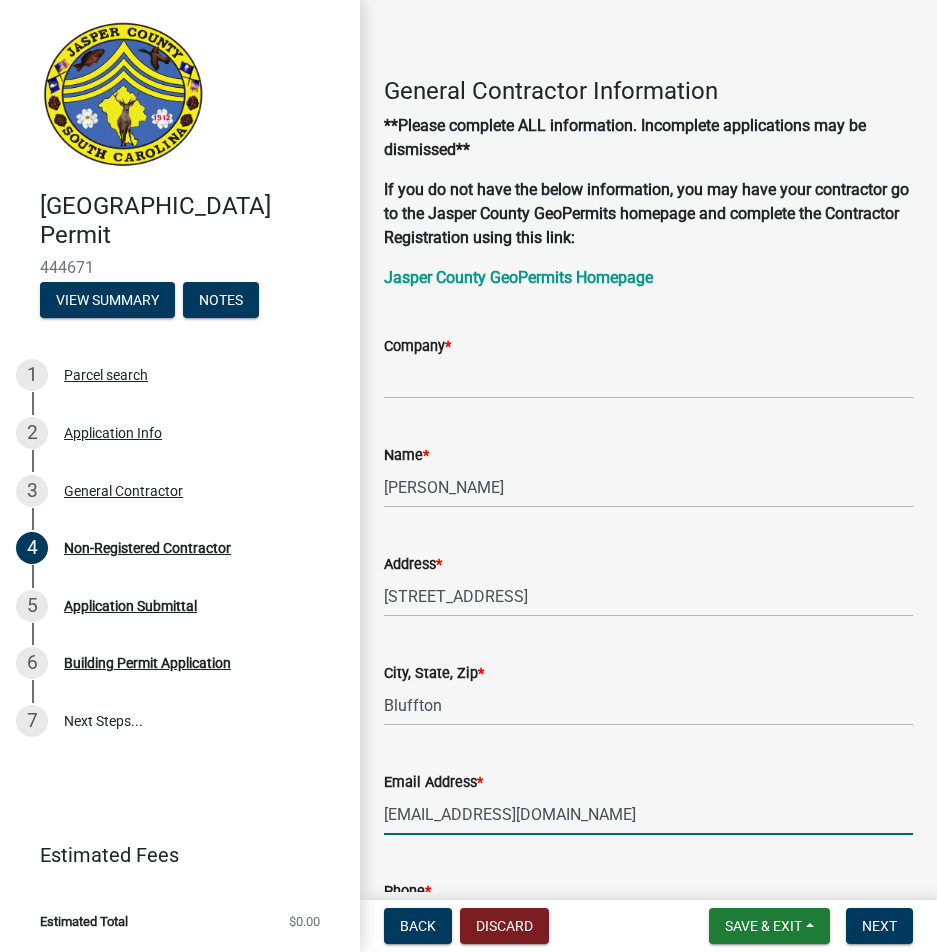 scroll, scrollTop: 20, scrollLeft: 0, axis: vertical 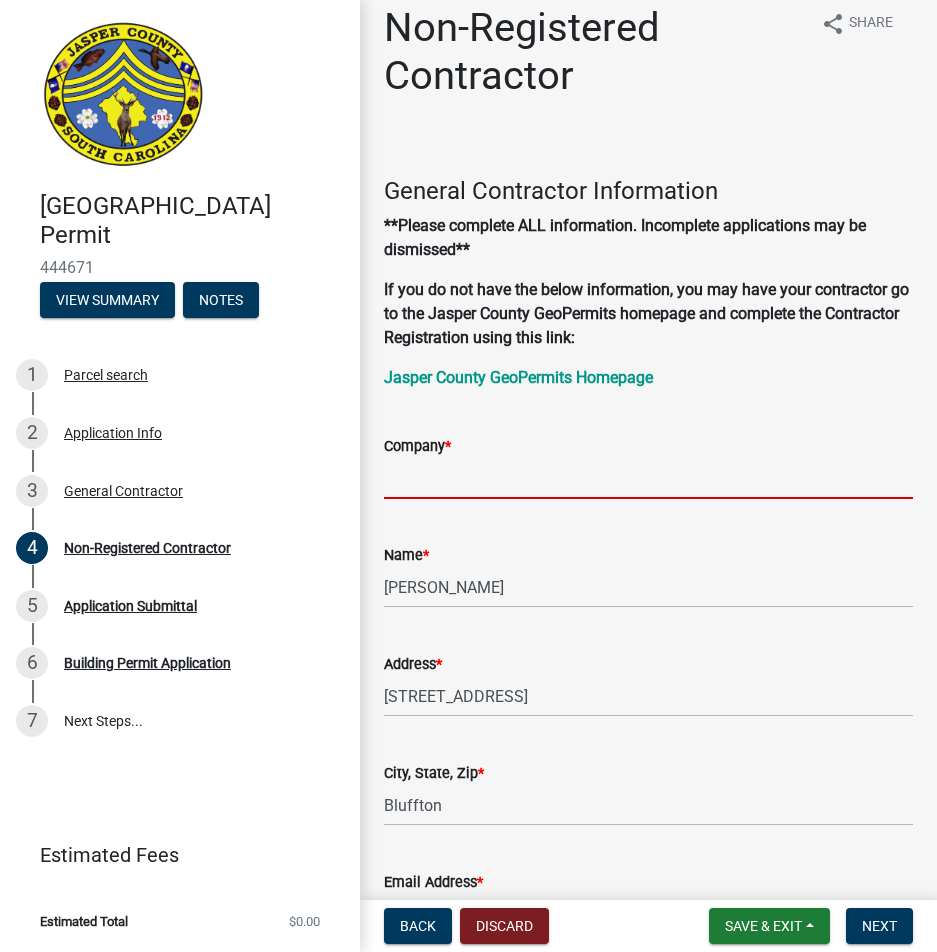click on "Company  *" at bounding box center [648, 478] 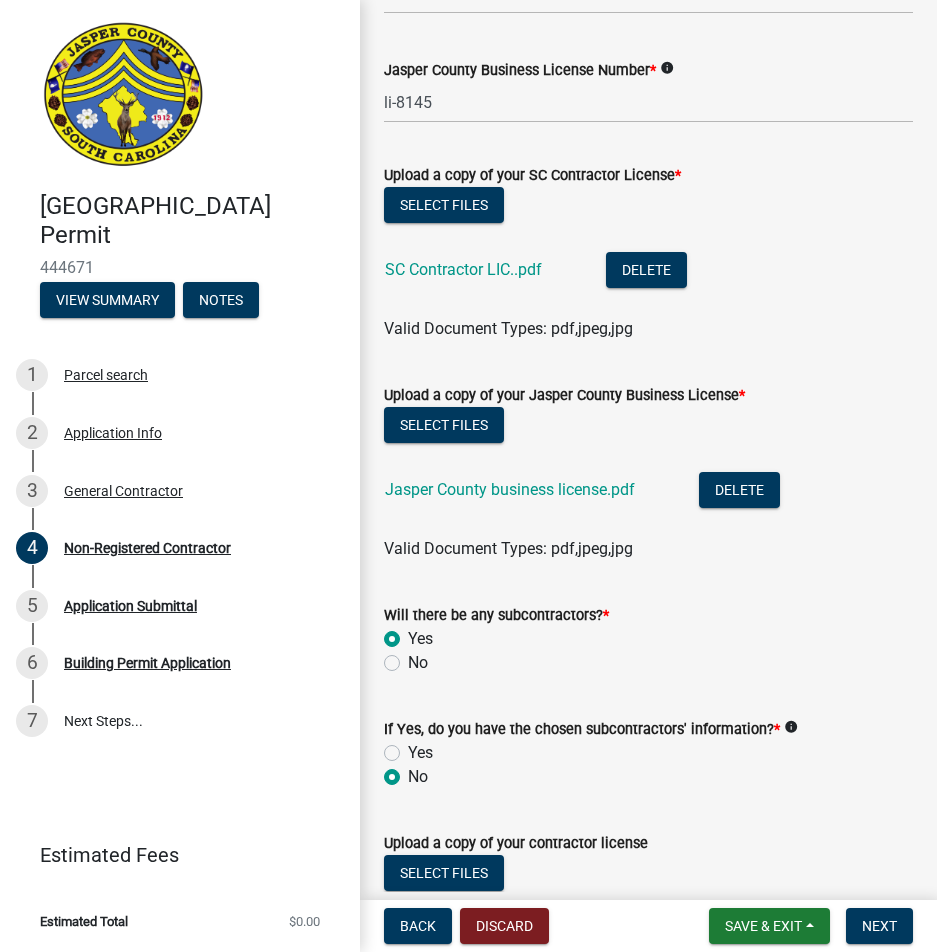 scroll, scrollTop: 1372, scrollLeft: 0, axis: vertical 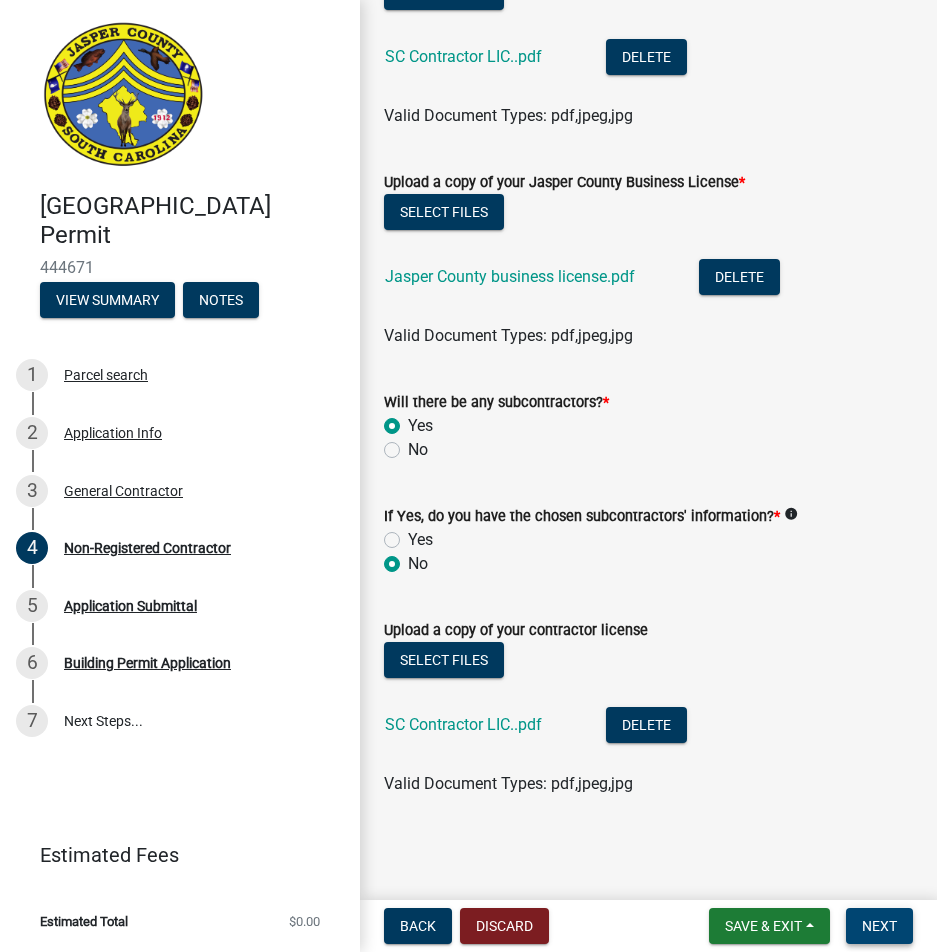 type on "[PERSON_NAME] Restoration" 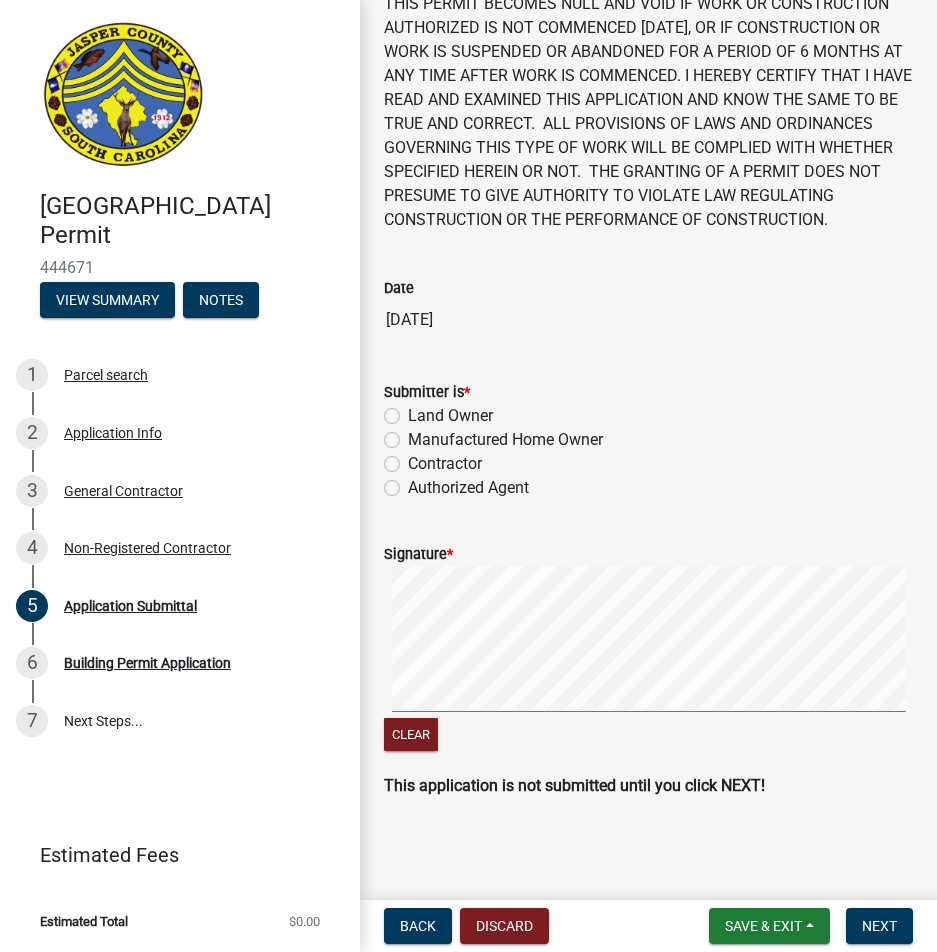 scroll, scrollTop: 144, scrollLeft: 0, axis: vertical 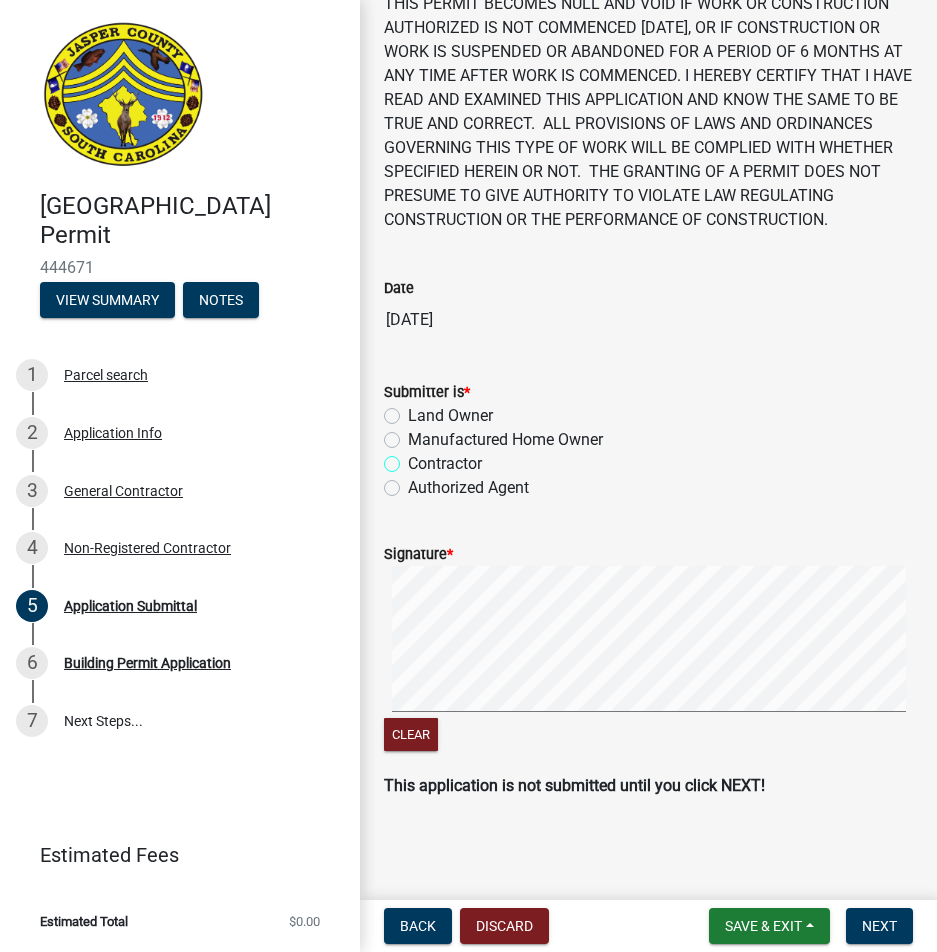 click on "Contractor" at bounding box center (414, 458) 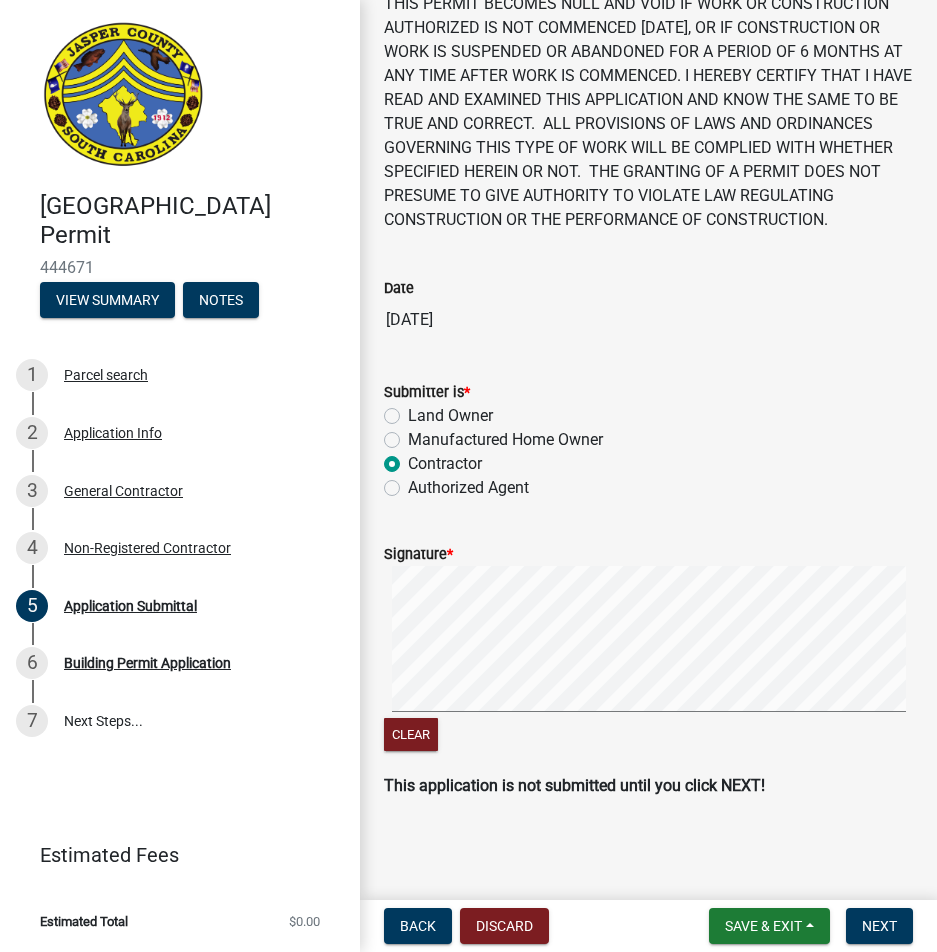 radio on "true" 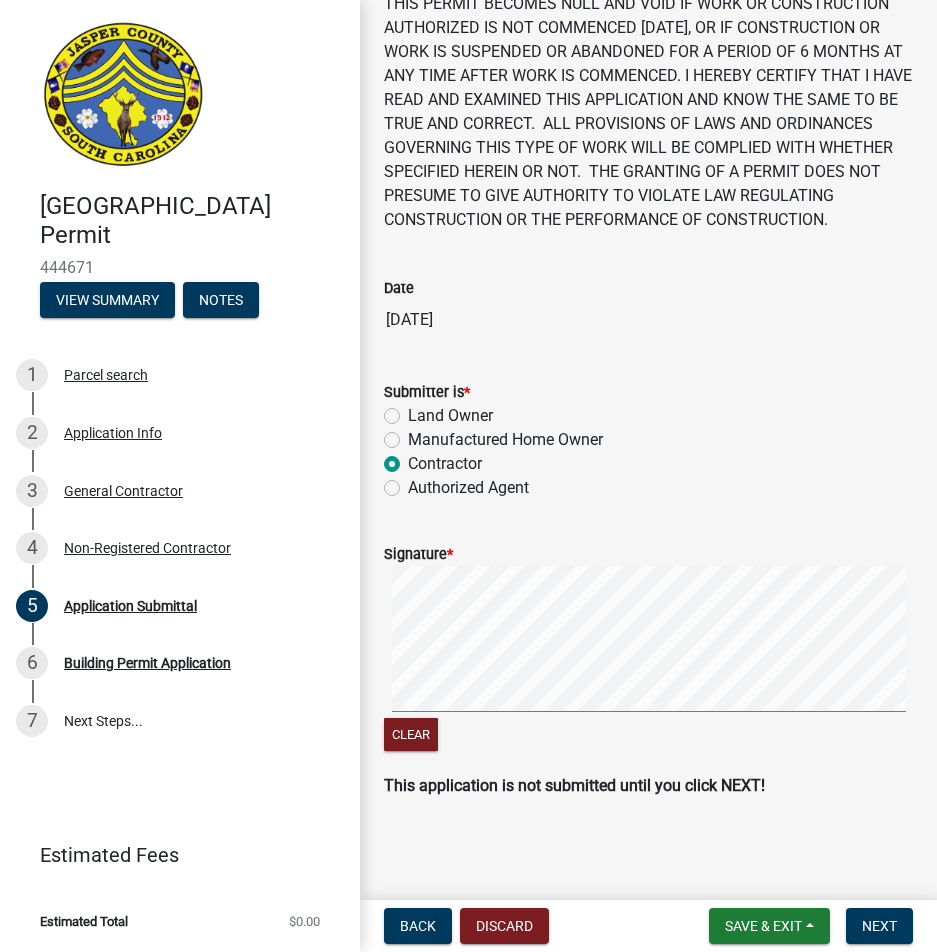 click on "Clear" 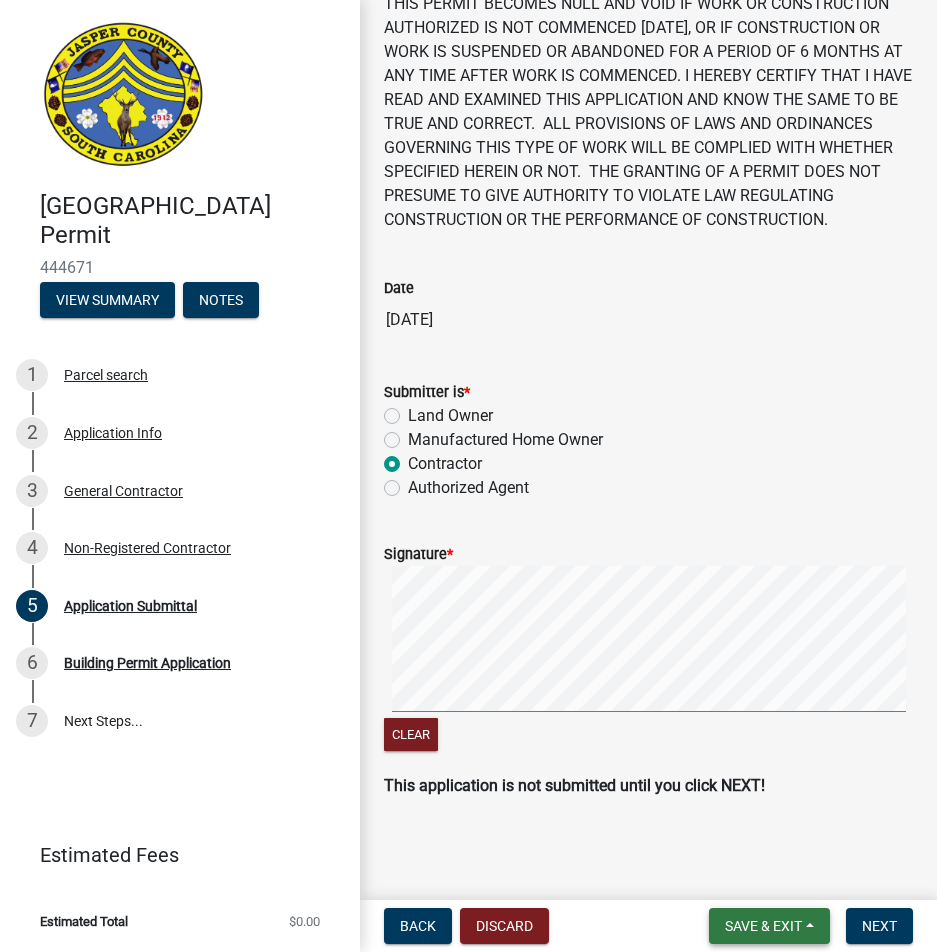 click on "Save & Exit" at bounding box center (763, 926) 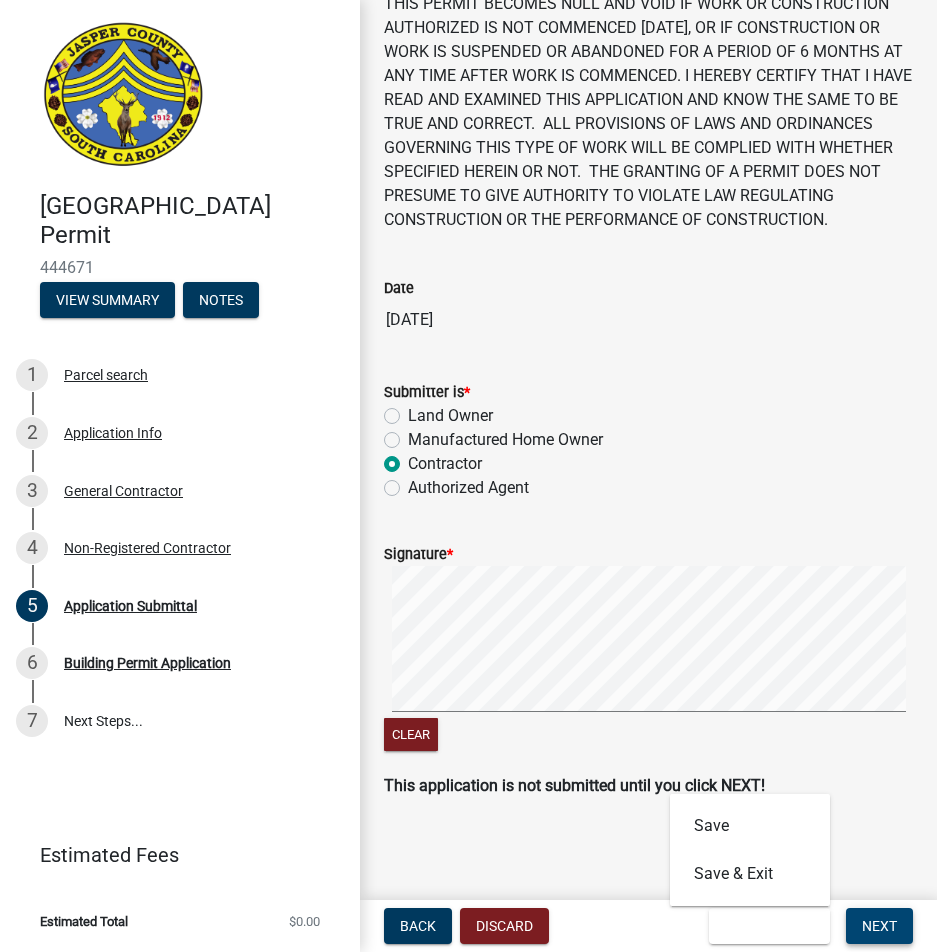 click on "Next" at bounding box center (879, 926) 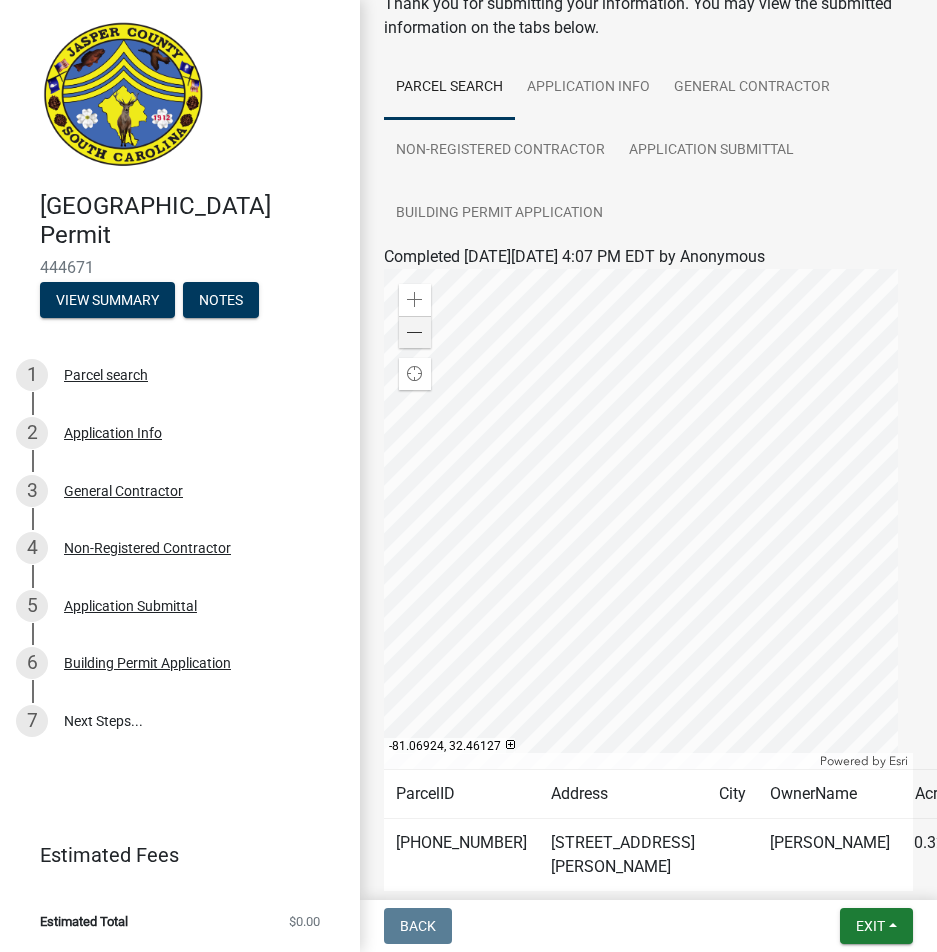 scroll, scrollTop: 0, scrollLeft: 0, axis: both 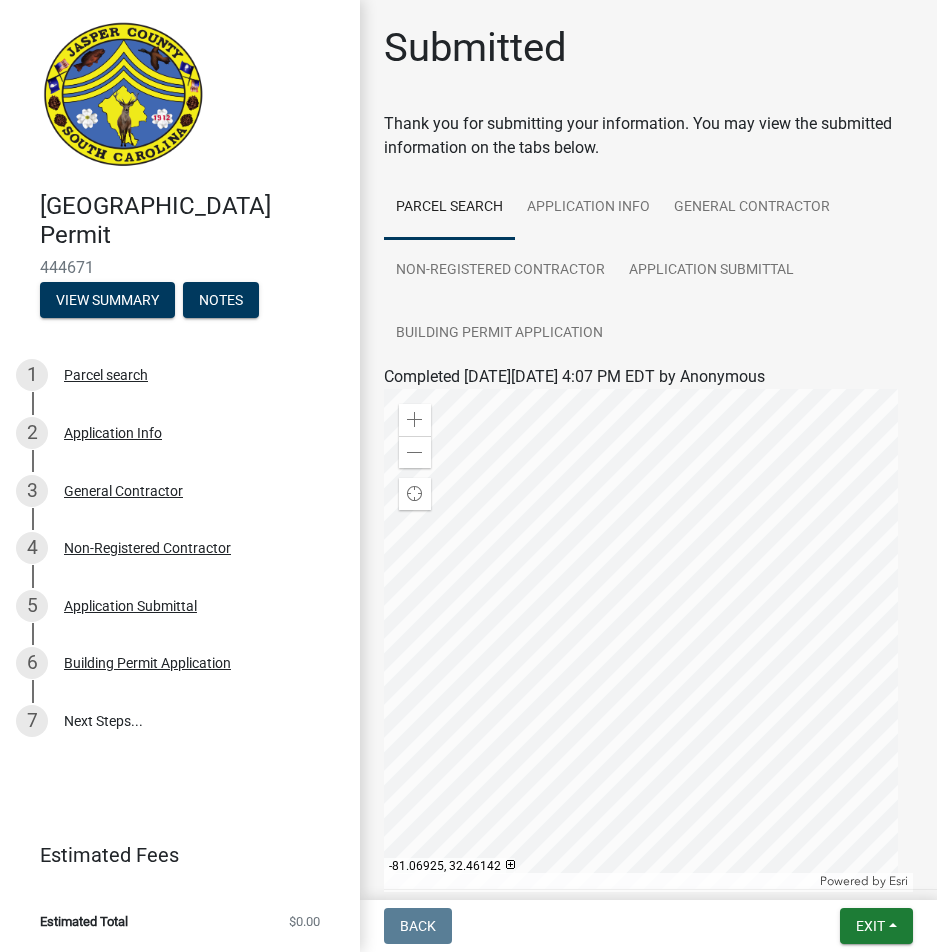 click on "[GEOGRAPHIC_DATA] Permit  444671   View Summary   Notes   1     Parcel search   2     Application Info   3     General Contractor   4     Non-Registered Contractor   5     Application Submittal   6     Building Permit Application   7   Next Steps...  Estimated Fees Estimated Total $0.00" at bounding box center [180, 476] 